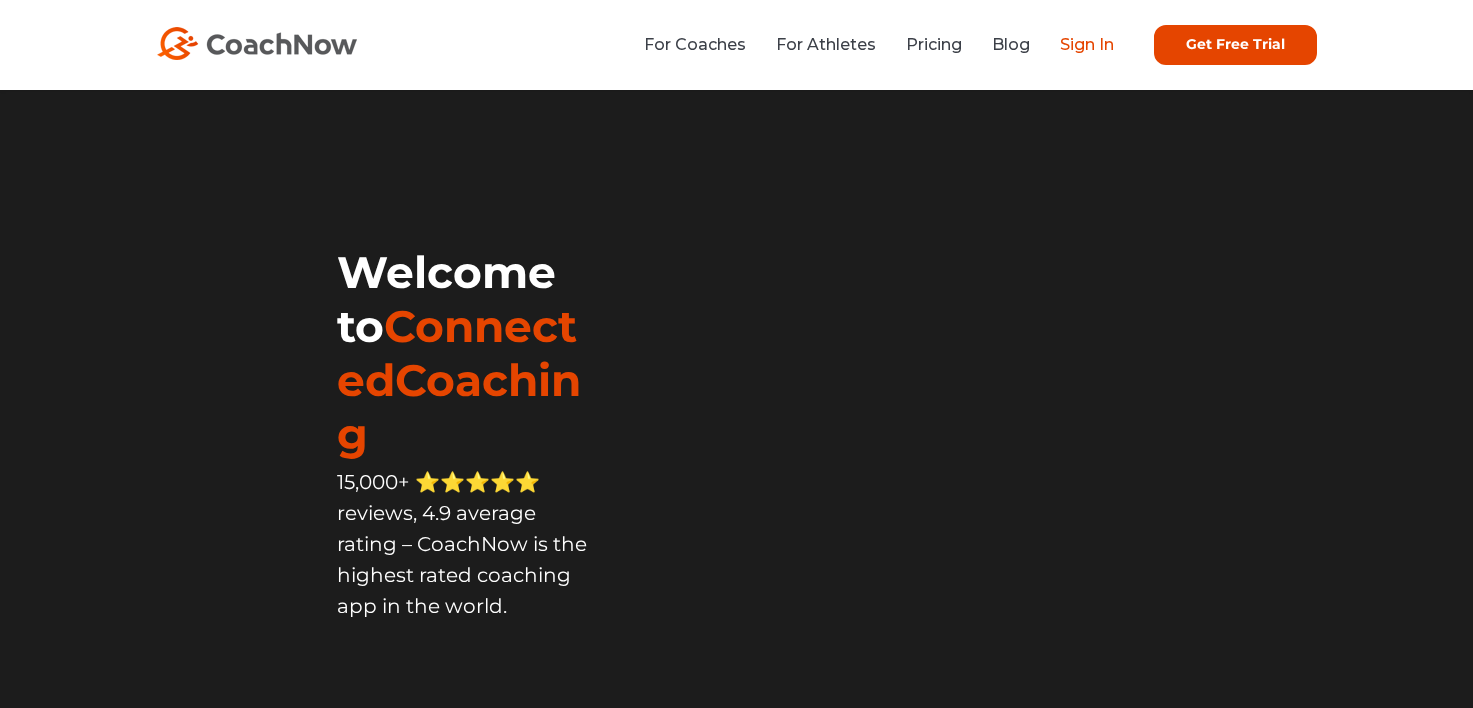 scroll, scrollTop: 0, scrollLeft: 0, axis: both 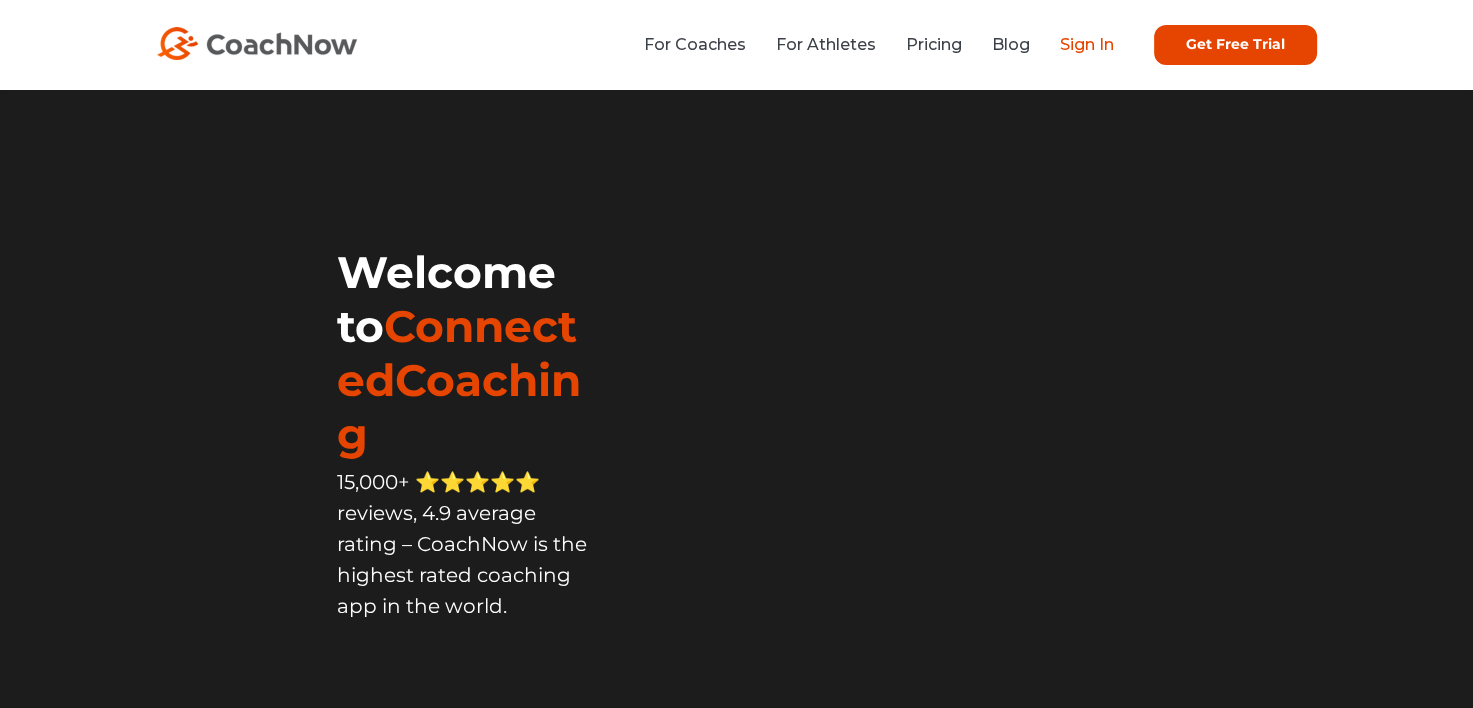 click on "Sign In" at bounding box center [1087, 44] 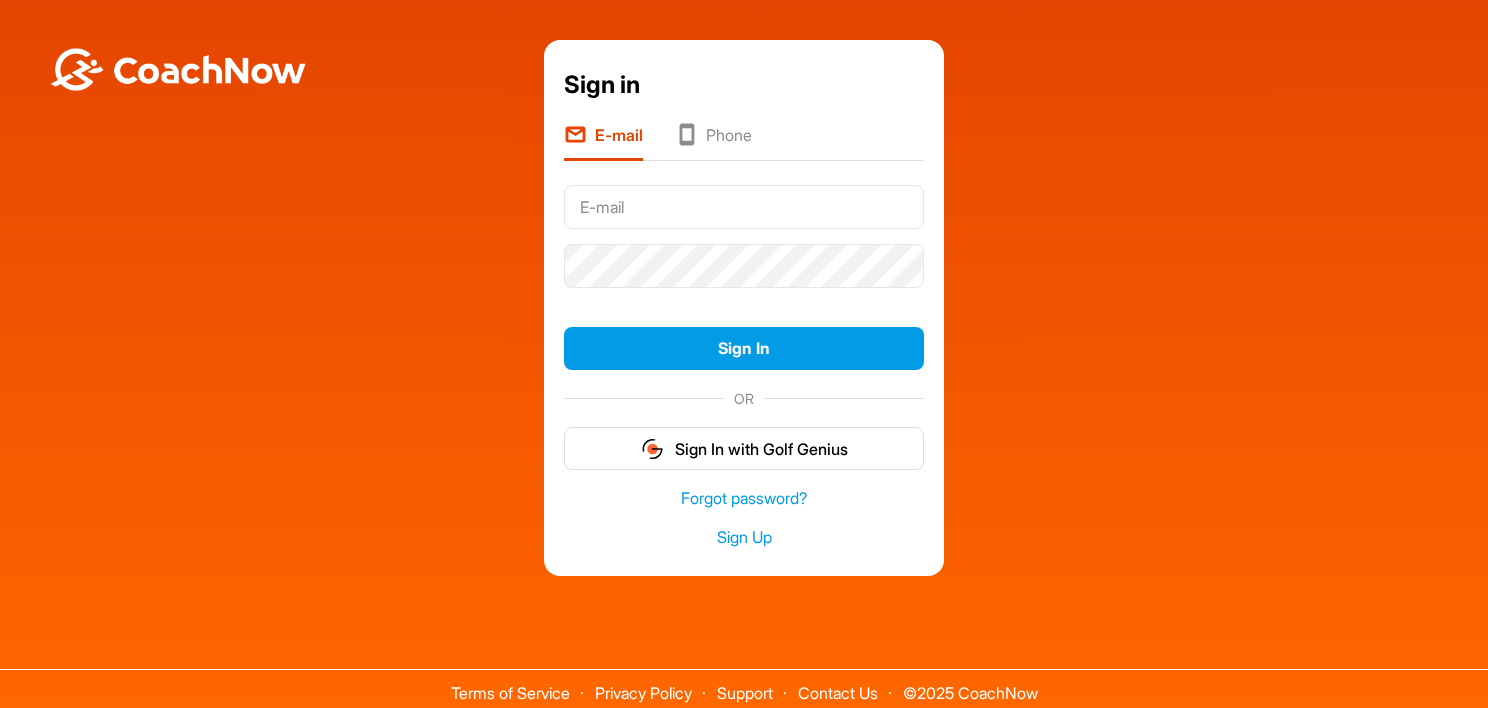 scroll, scrollTop: 0, scrollLeft: 0, axis: both 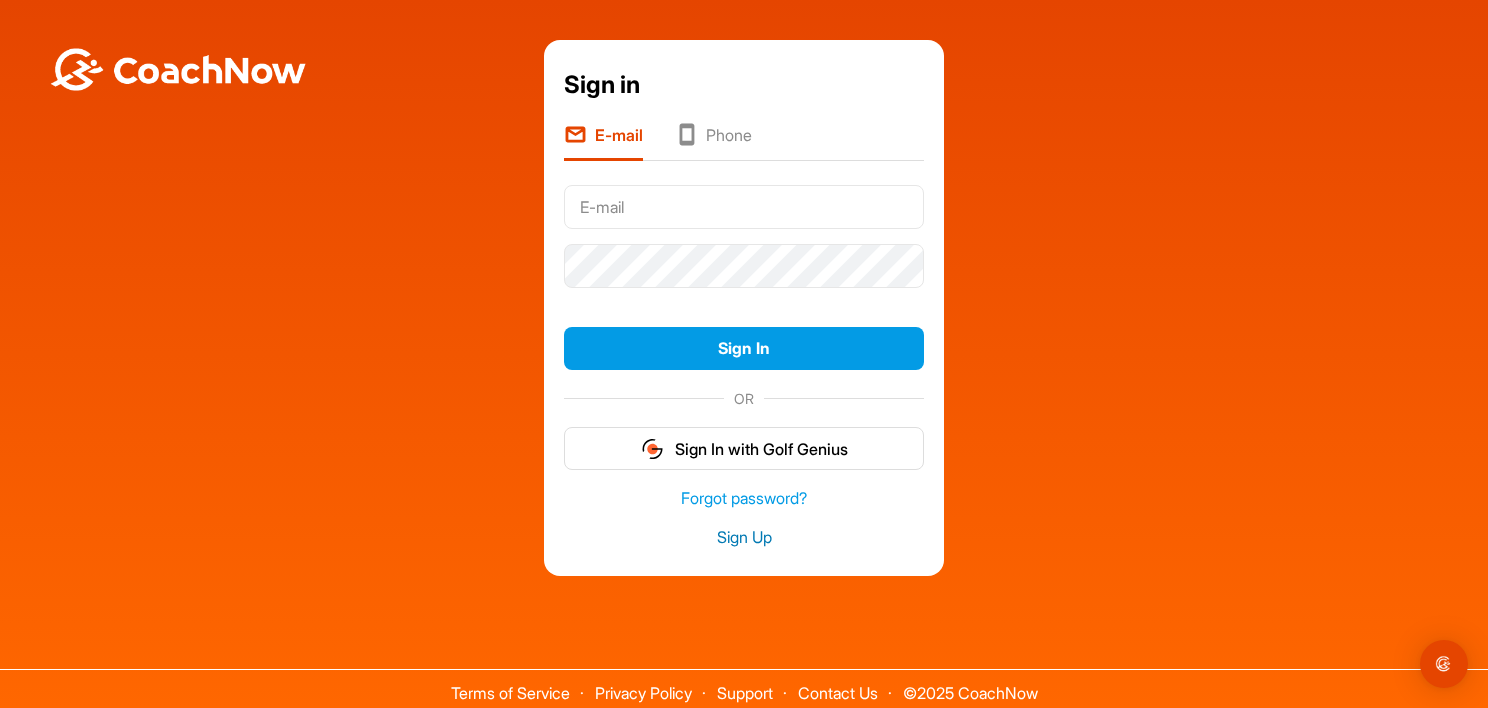 type on "[USERNAME]@[example.com]" 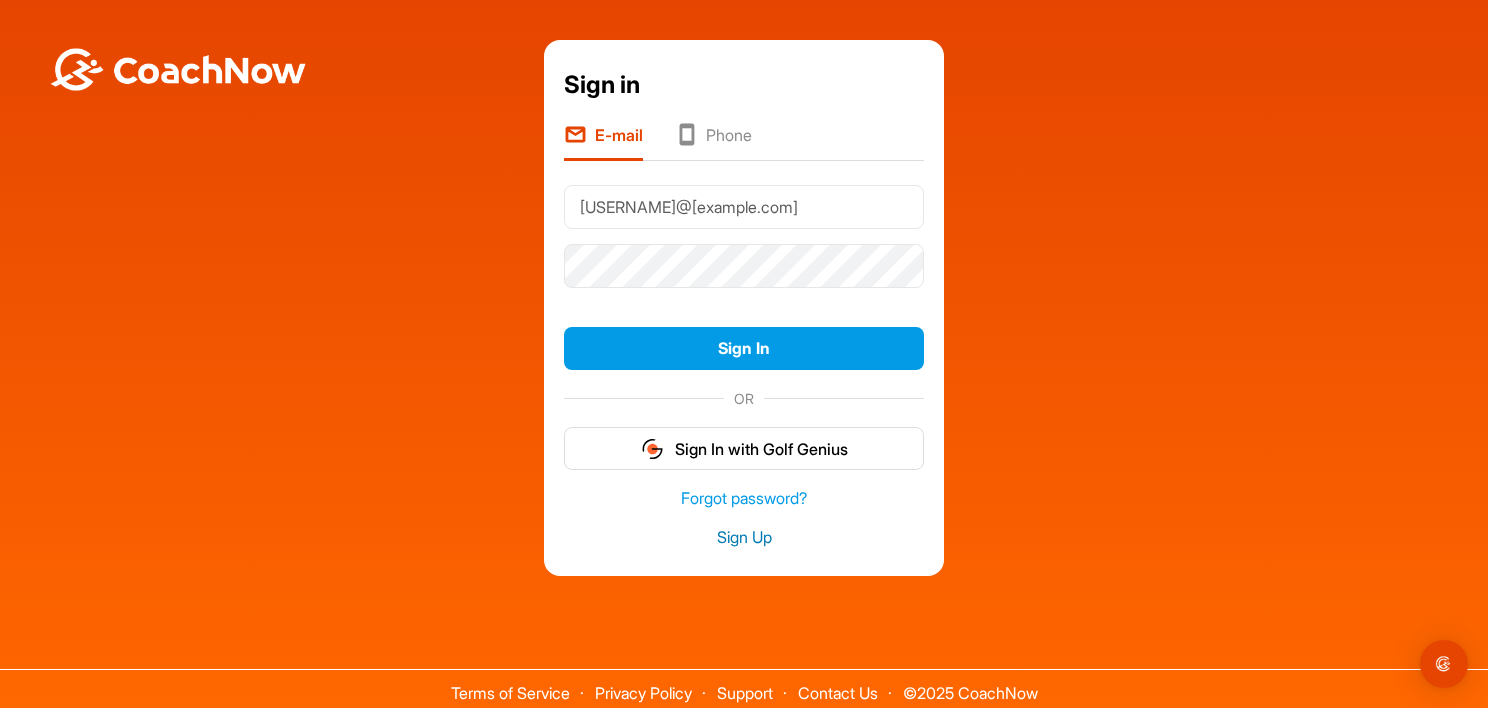 click on "Sign Up" at bounding box center [744, 537] 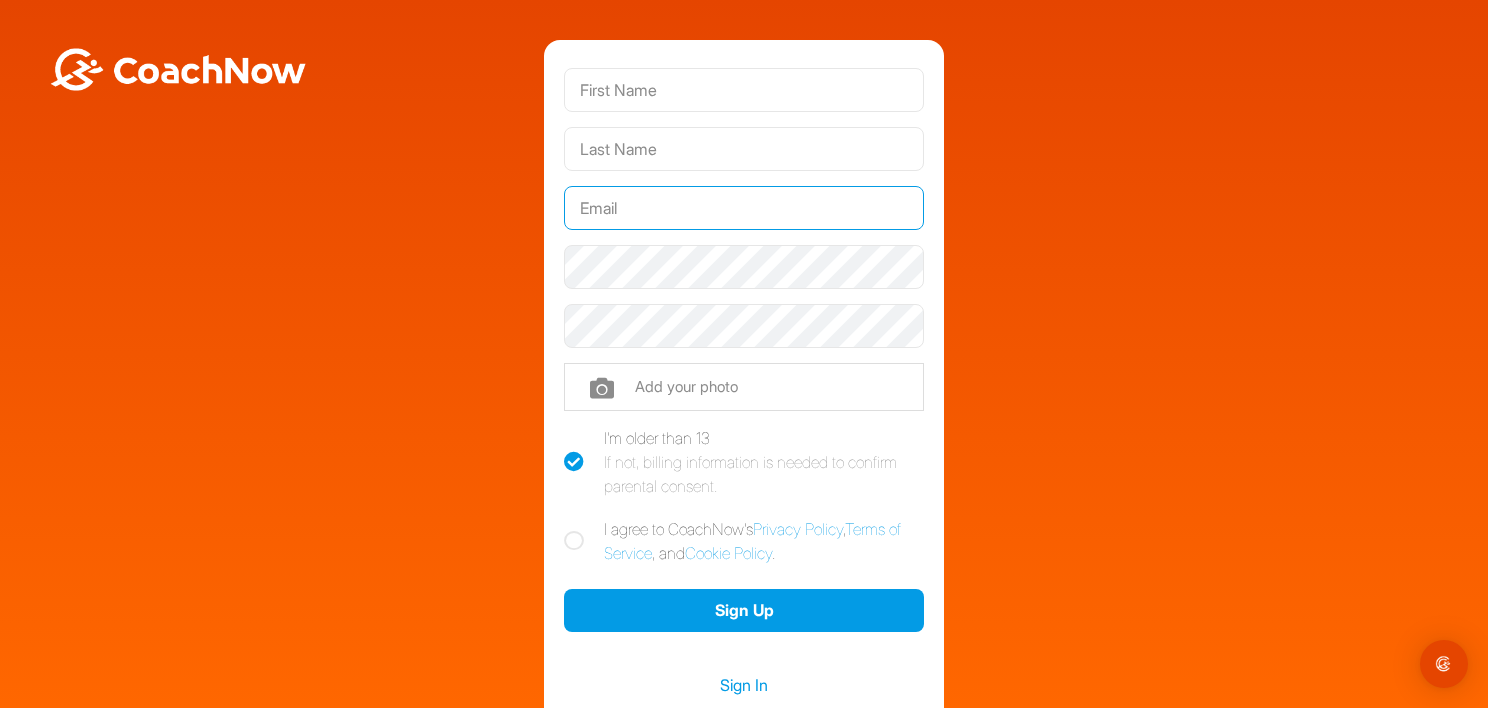 type on "[USERNAME]@[example.com]" 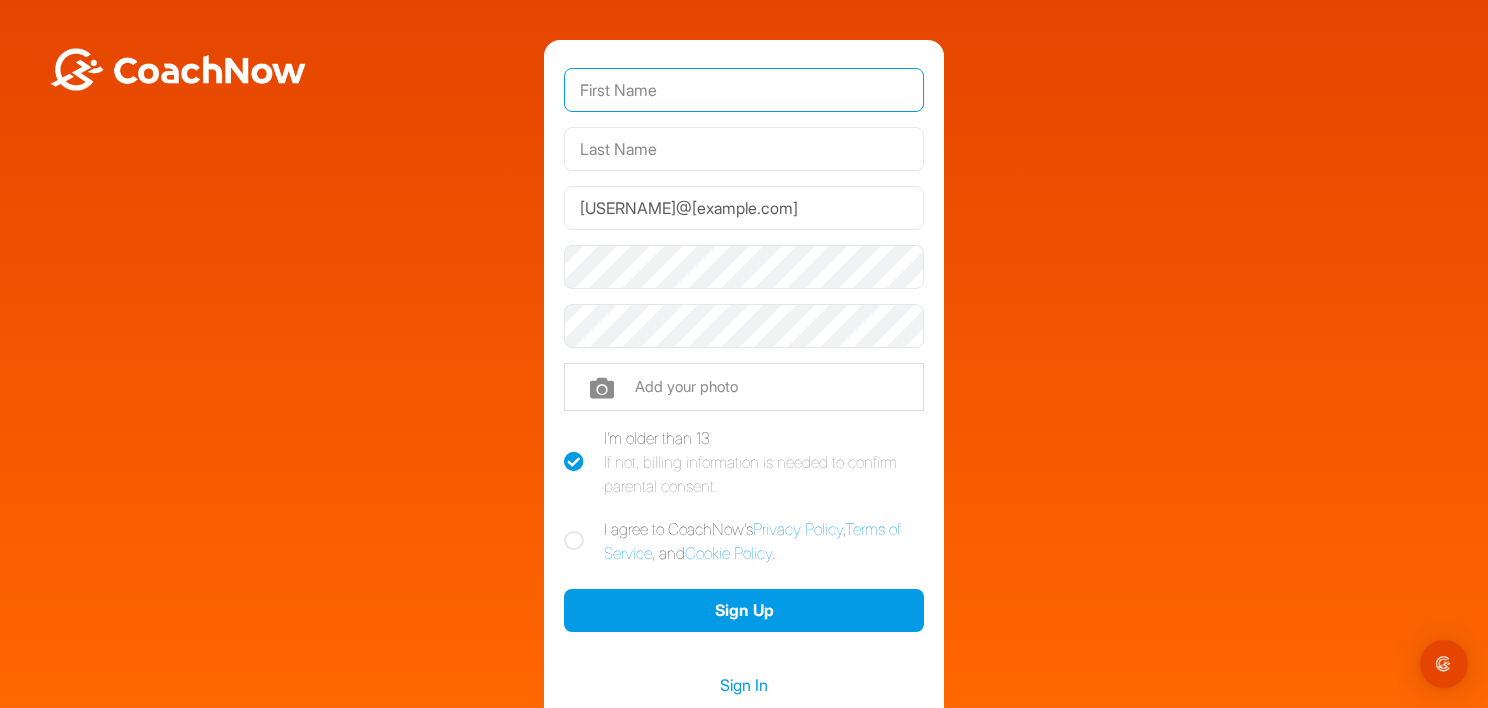 click at bounding box center [744, 90] 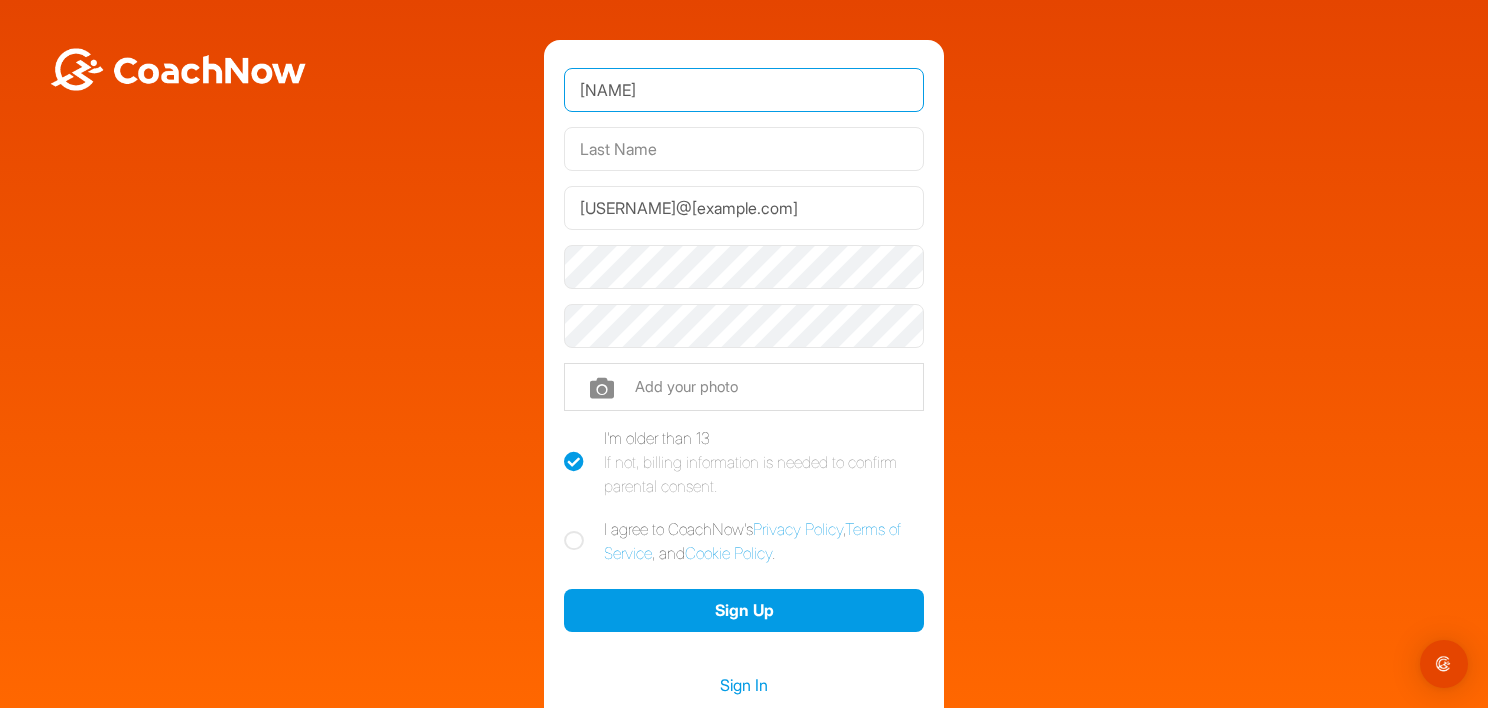 type on "[NAME]" 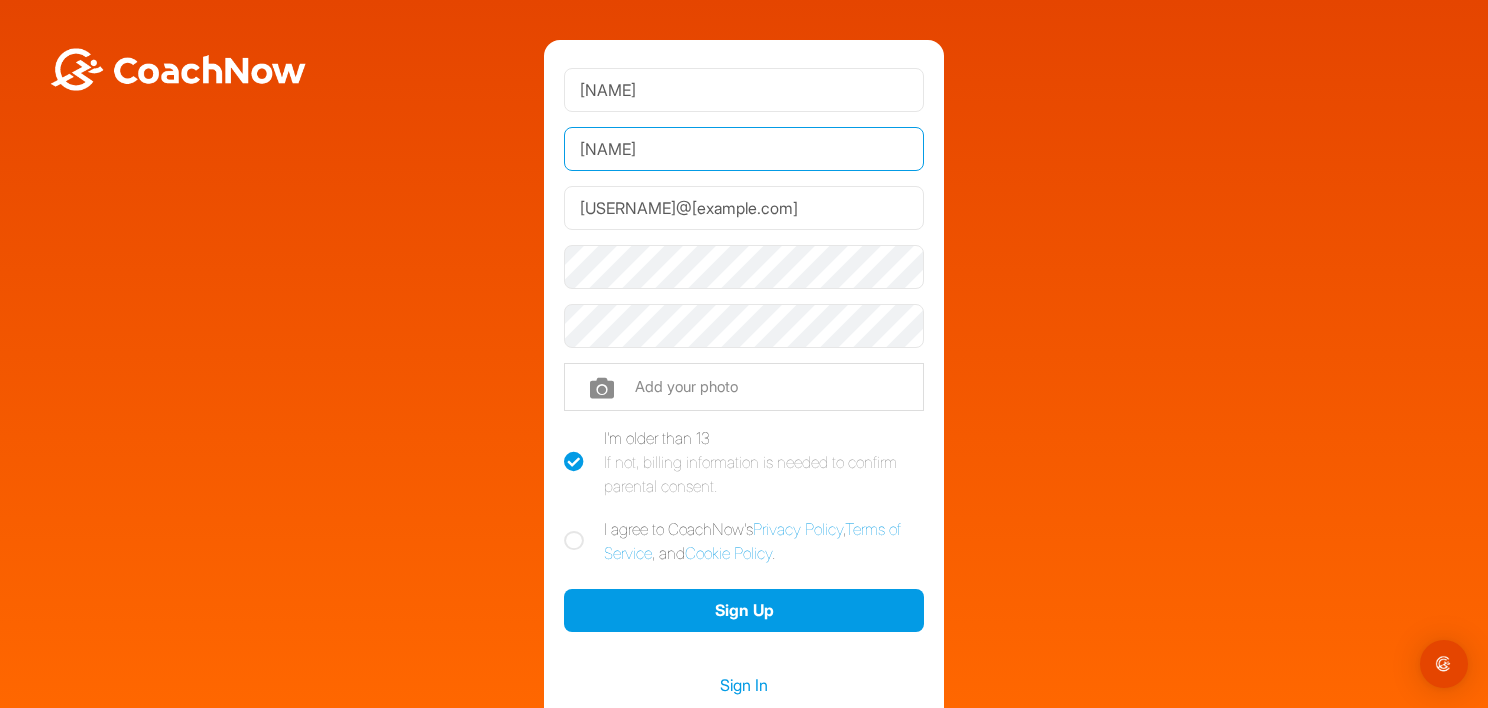 type on "[NAME]" 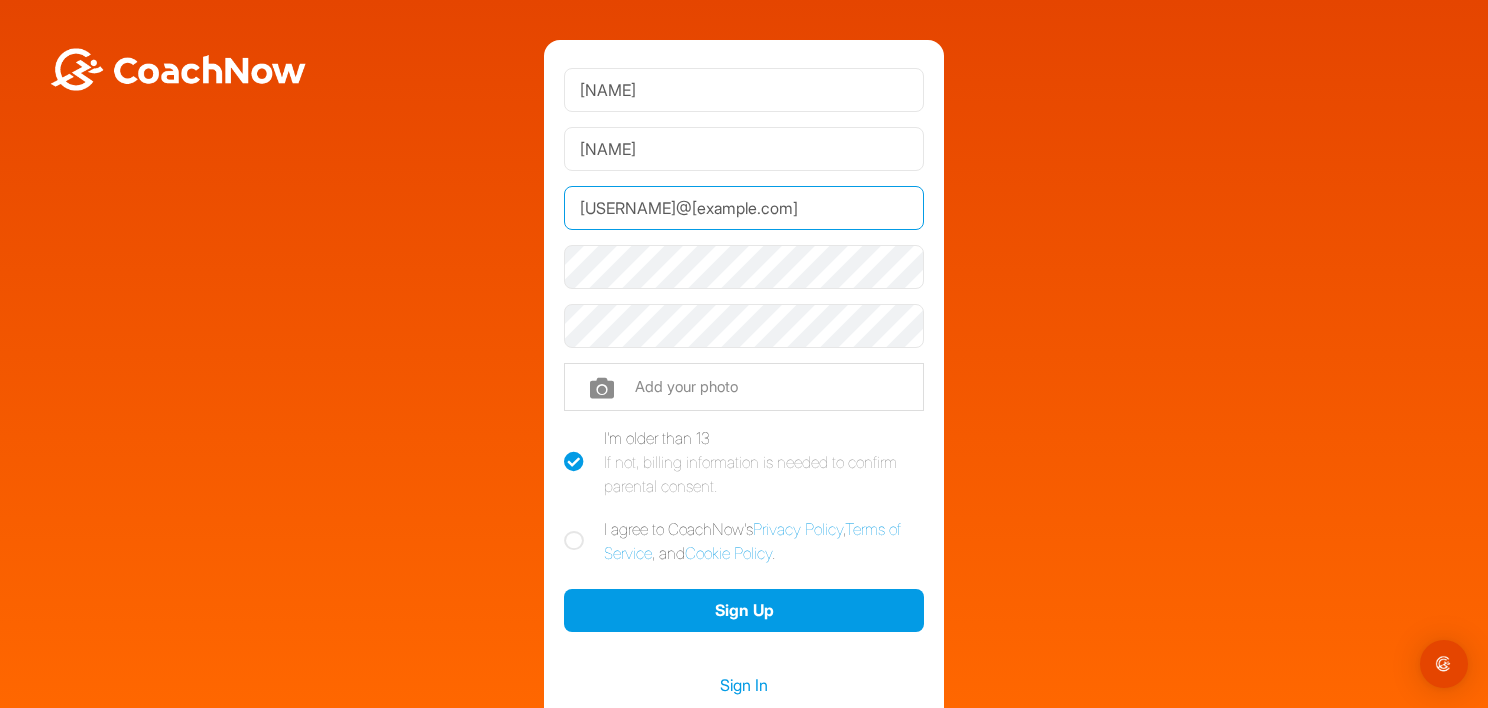 paste on "[FIRST] [LAST] <[USERNAME]@[example.com]>" 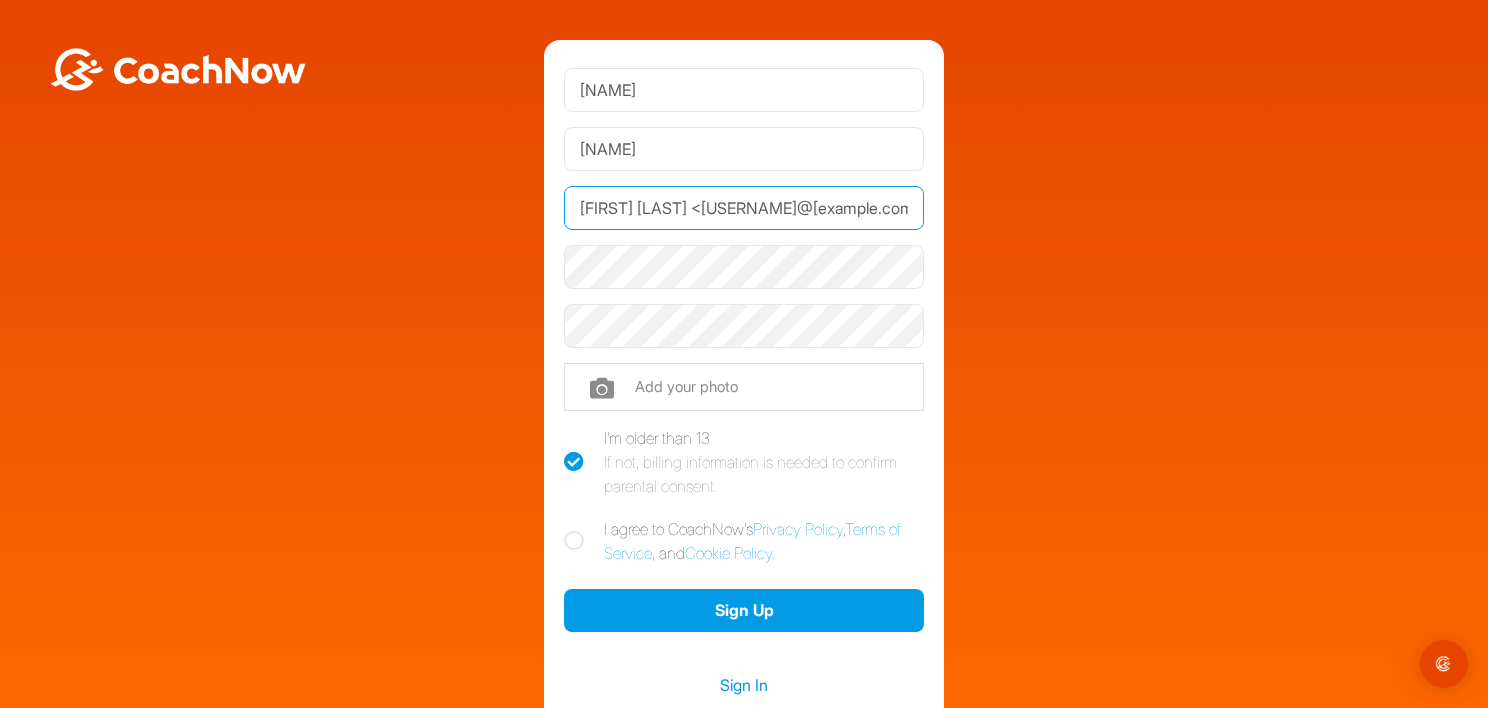 scroll, scrollTop: 0, scrollLeft: 56, axis: horizontal 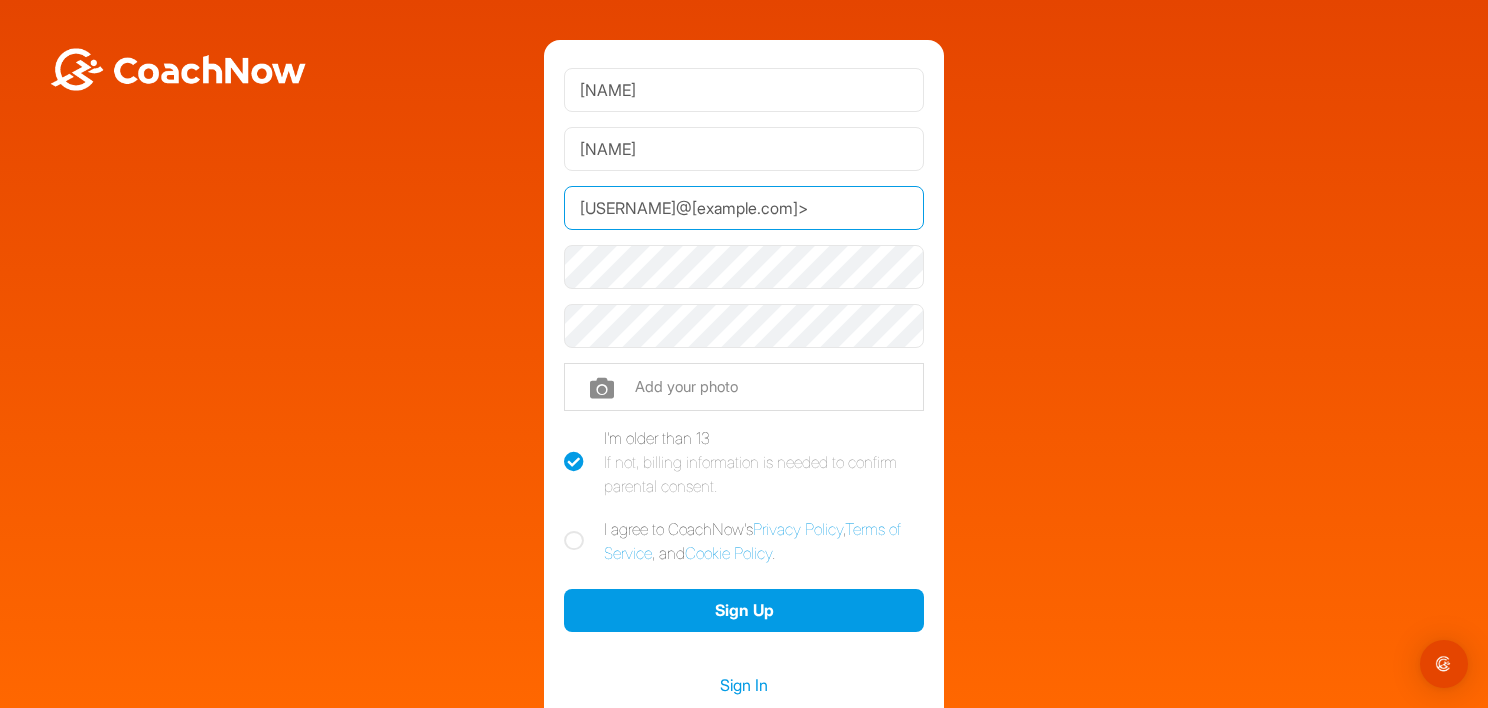 click on "[USERNAME]@[example.com]>" at bounding box center [744, 208] 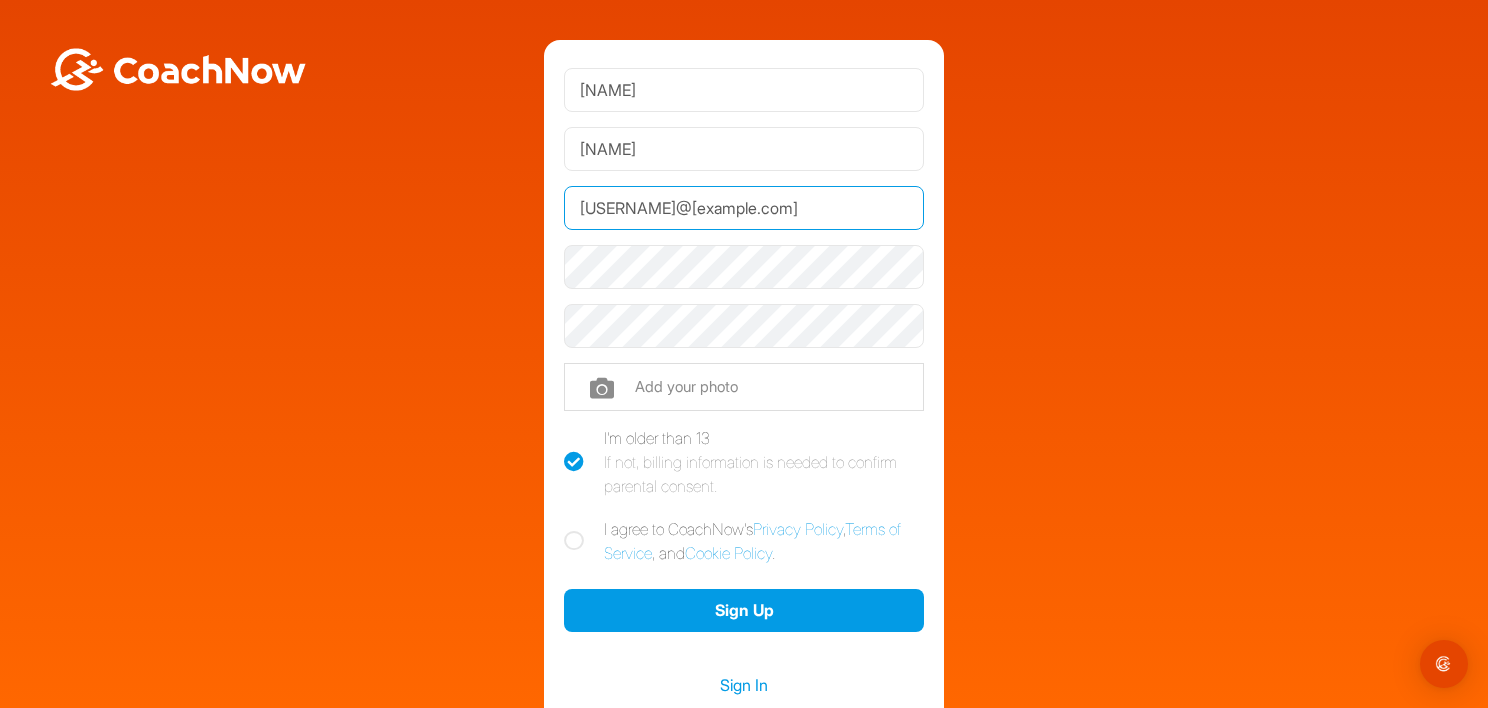 type on "[USERNAME]@[example.com]" 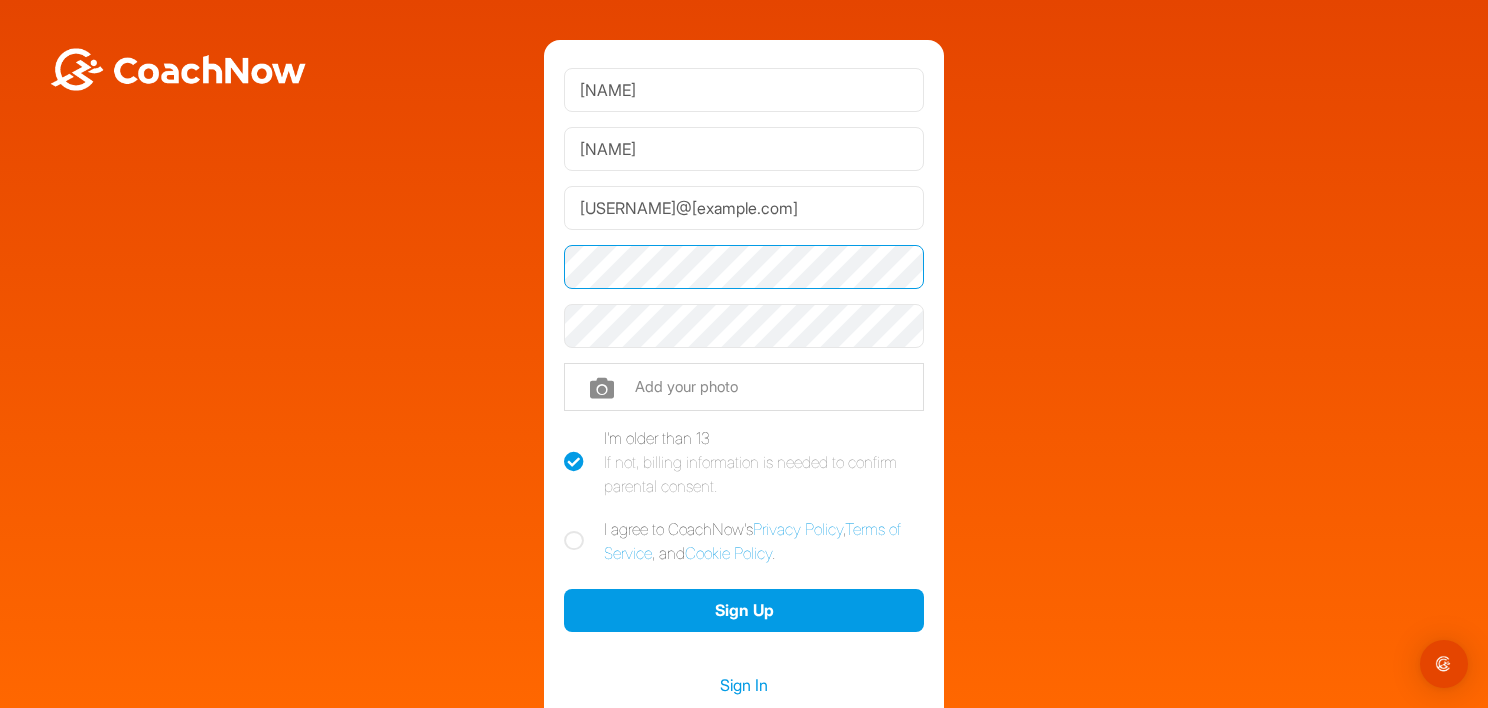 click on "[FIRST] [LAST] [USERNAME]@[example.com] Phone +1 Phone Number (so your coach can contact you) Add your photo I'm older than 13 If not, billing information is needed to confirm parental consent. I agree to CoachNow's Privacy Policy , Terms of Service , and Cookie Policy . Sign Up Sign In" at bounding box center [744, 390] 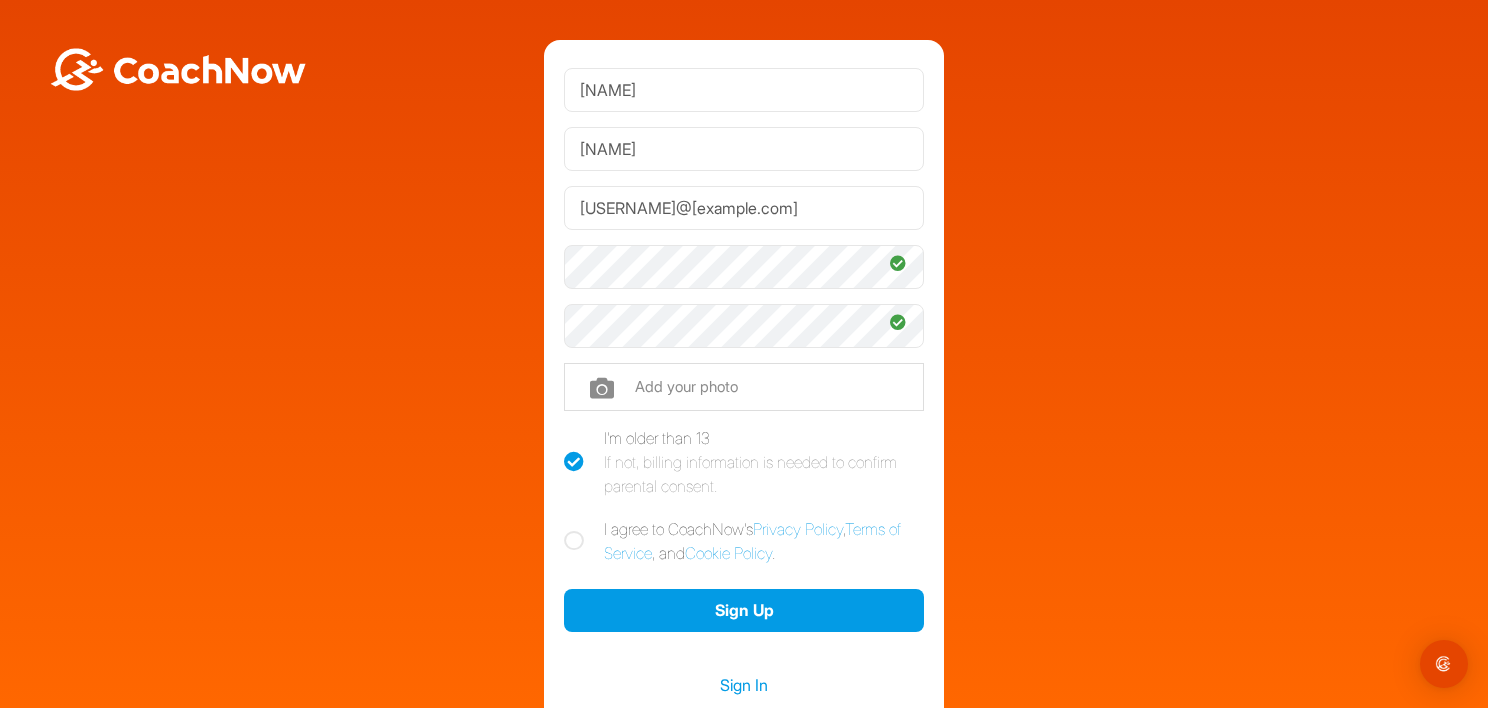 drag, startPoint x: 569, startPoint y: 533, endPoint x: 577, endPoint y: 544, distance: 13.601471 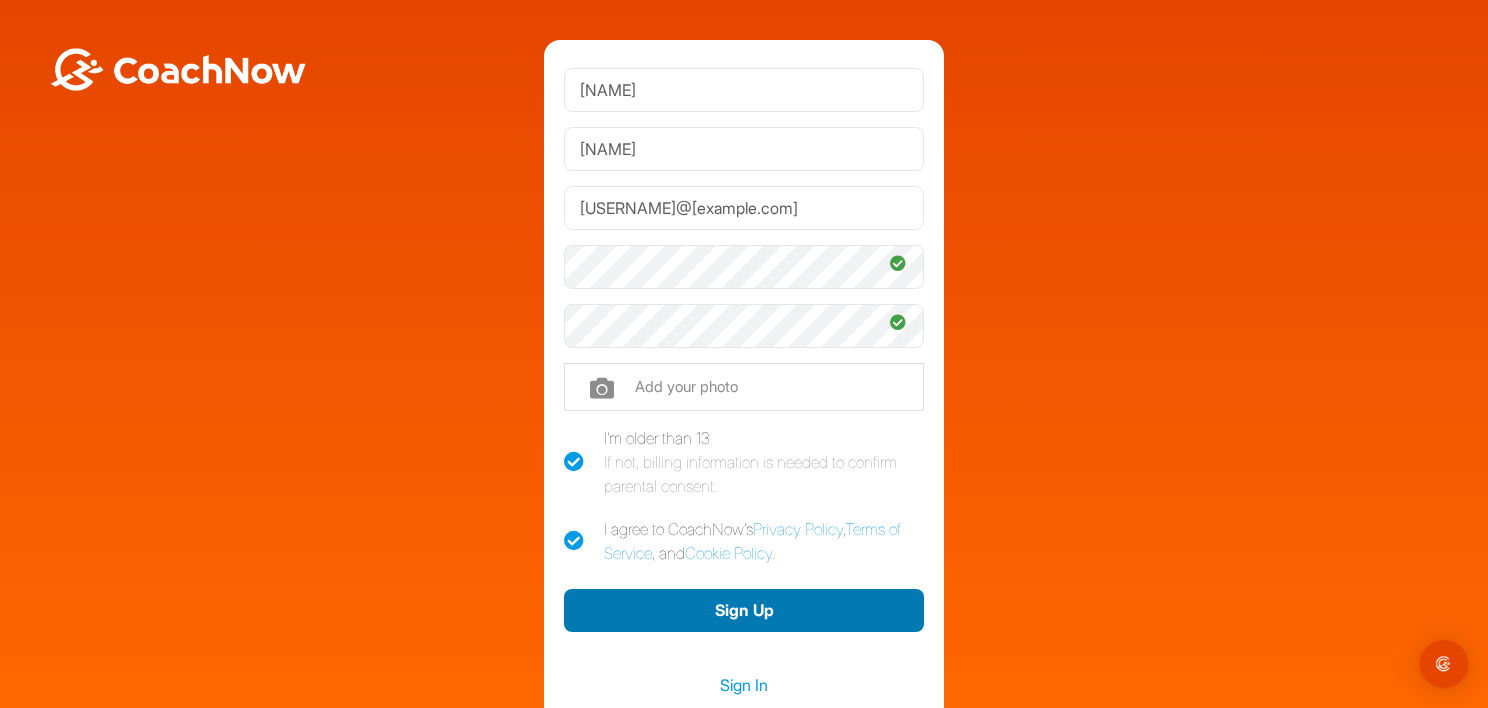 click on "Sign Up" at bounding box center (744, 610) 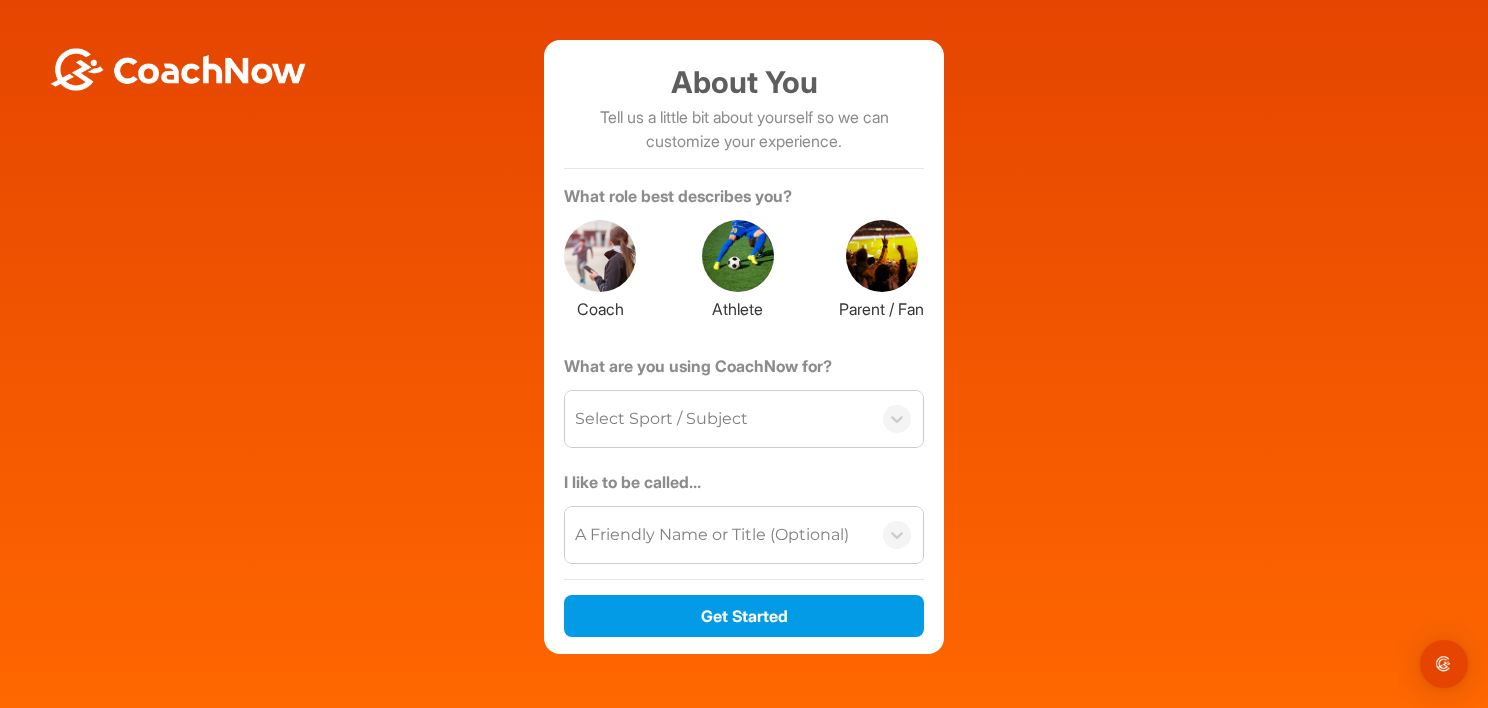 click at bounding box center (738, 256) 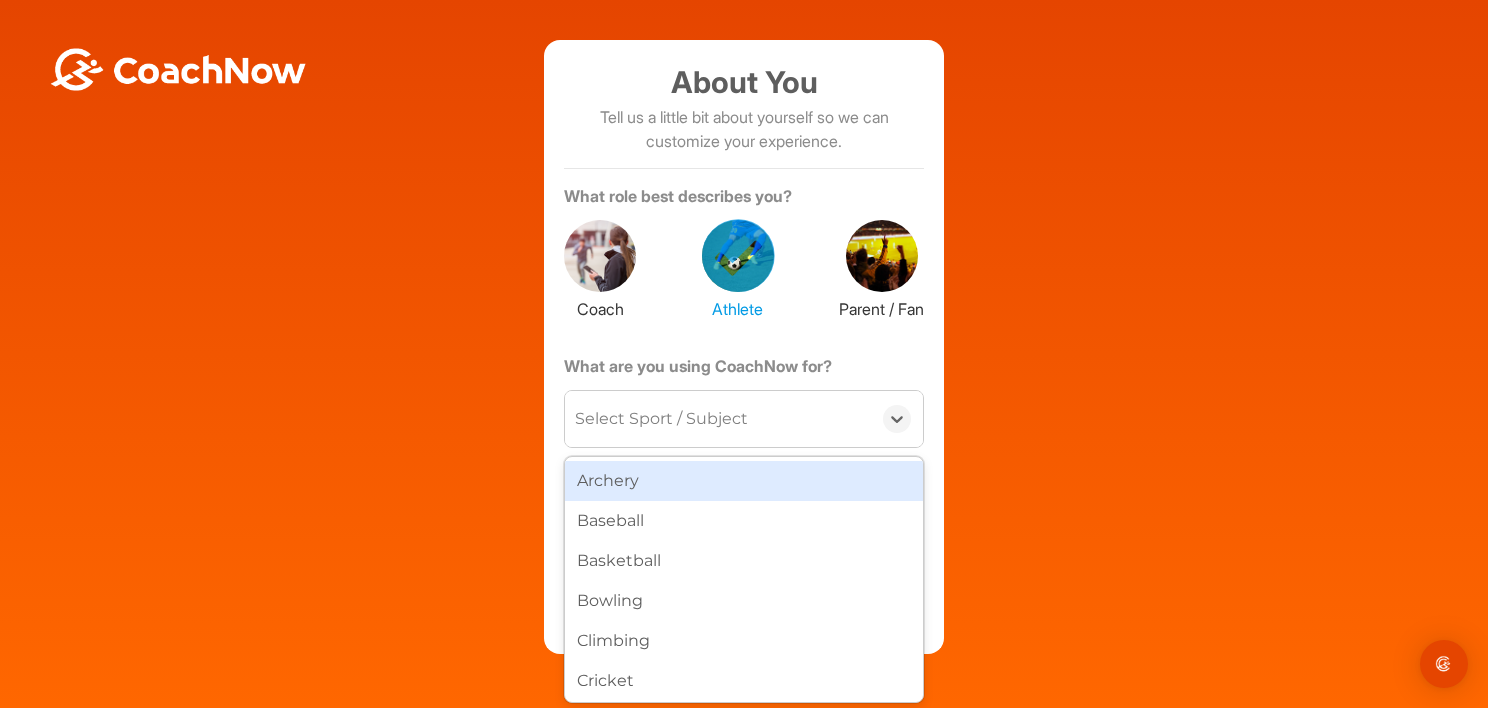 click on "Select Sport / Subject" at bounding box center (661, 419) 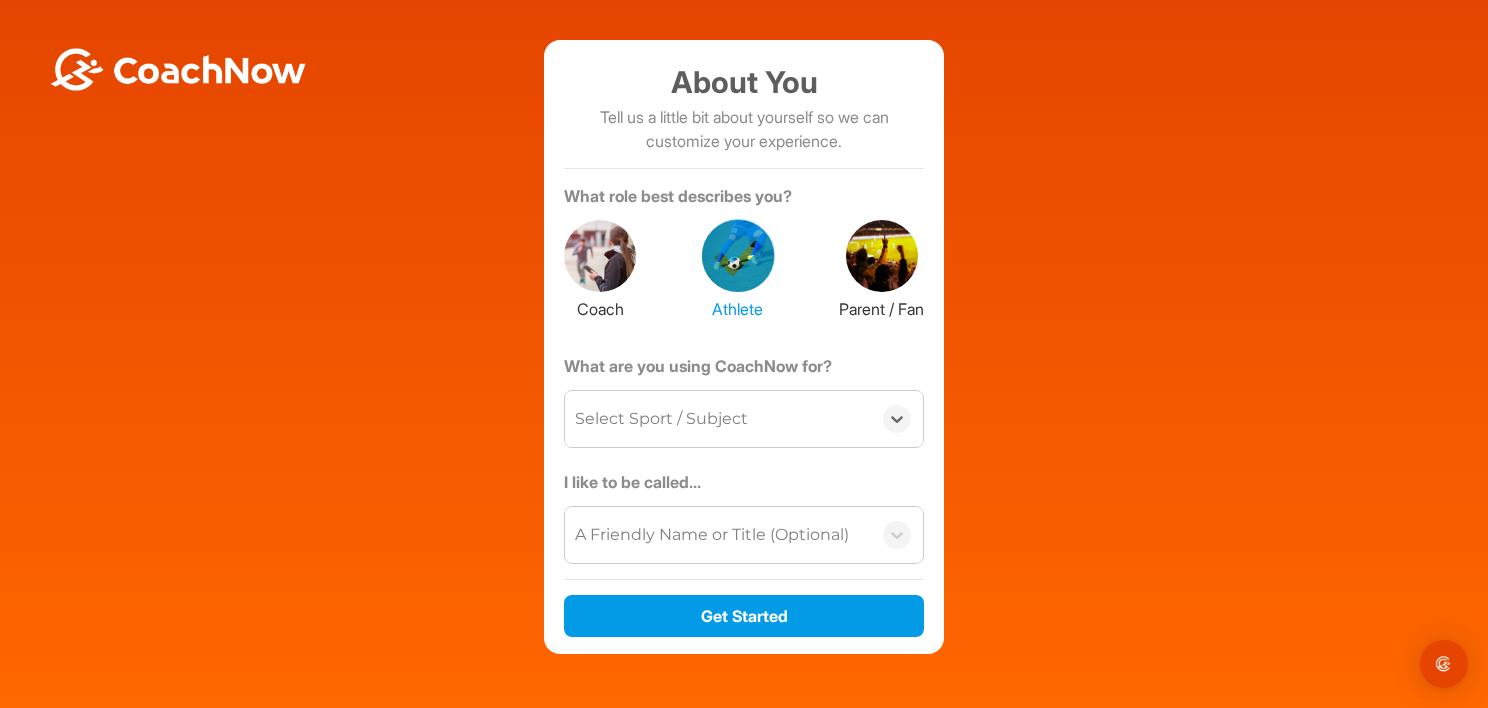 click on "Select Sport / Subject" at bounding box center (661, 419) 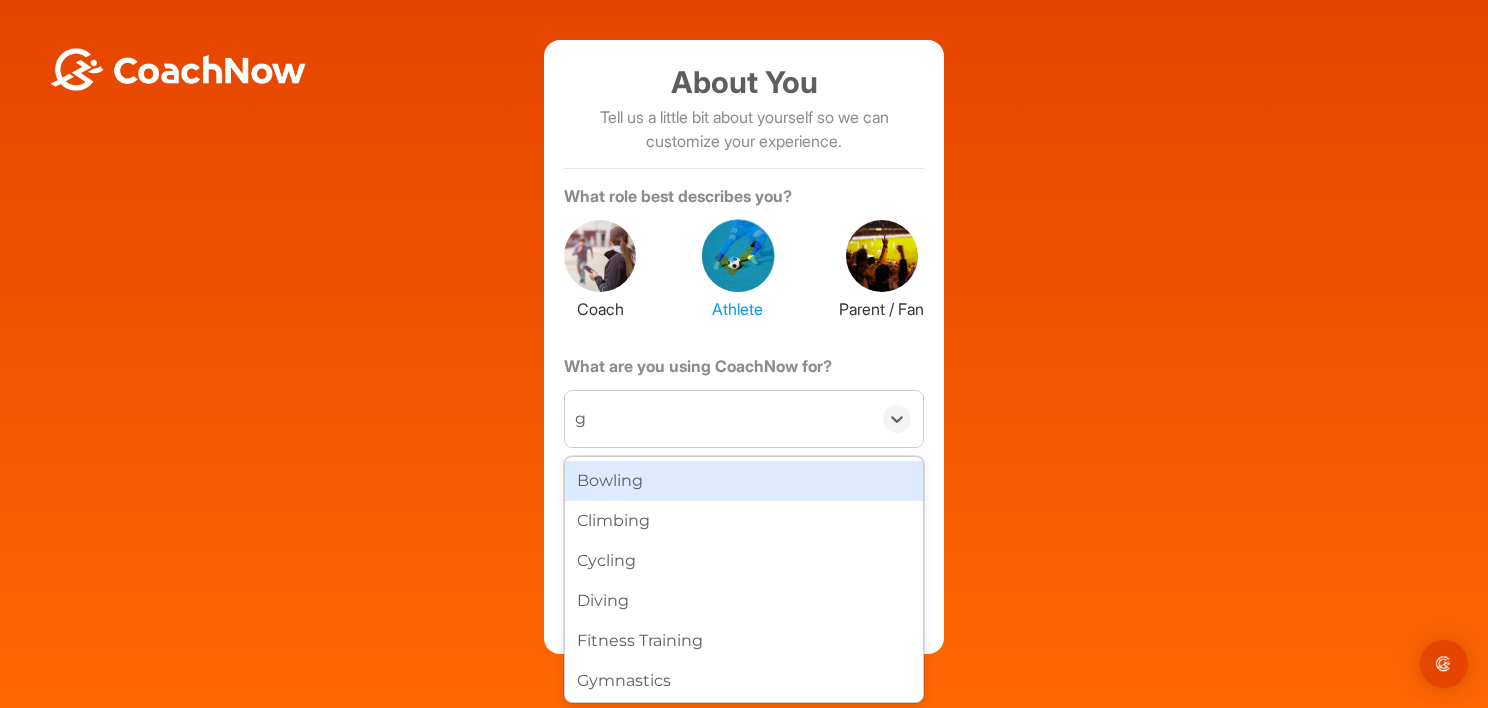 type on "go" 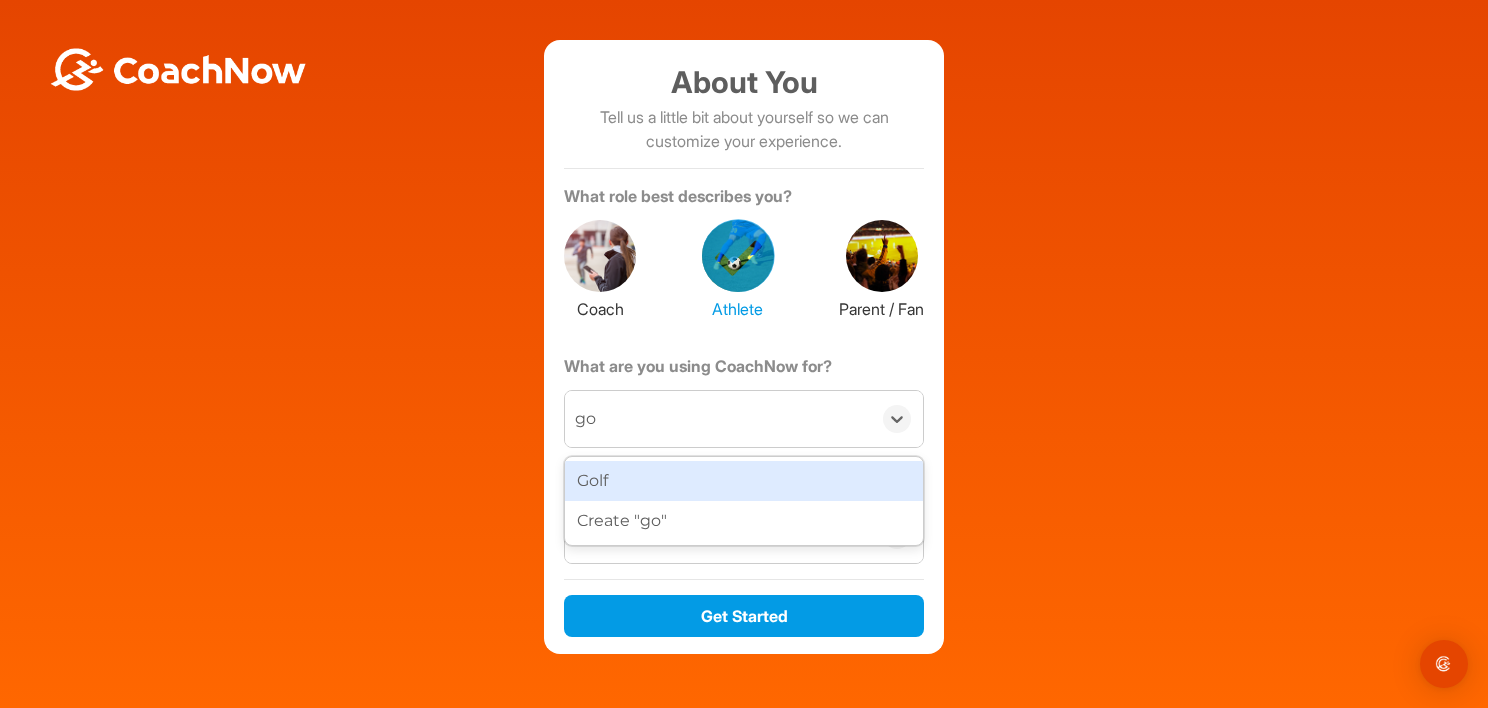 click on "Golf" at bounding box center (744, 481) 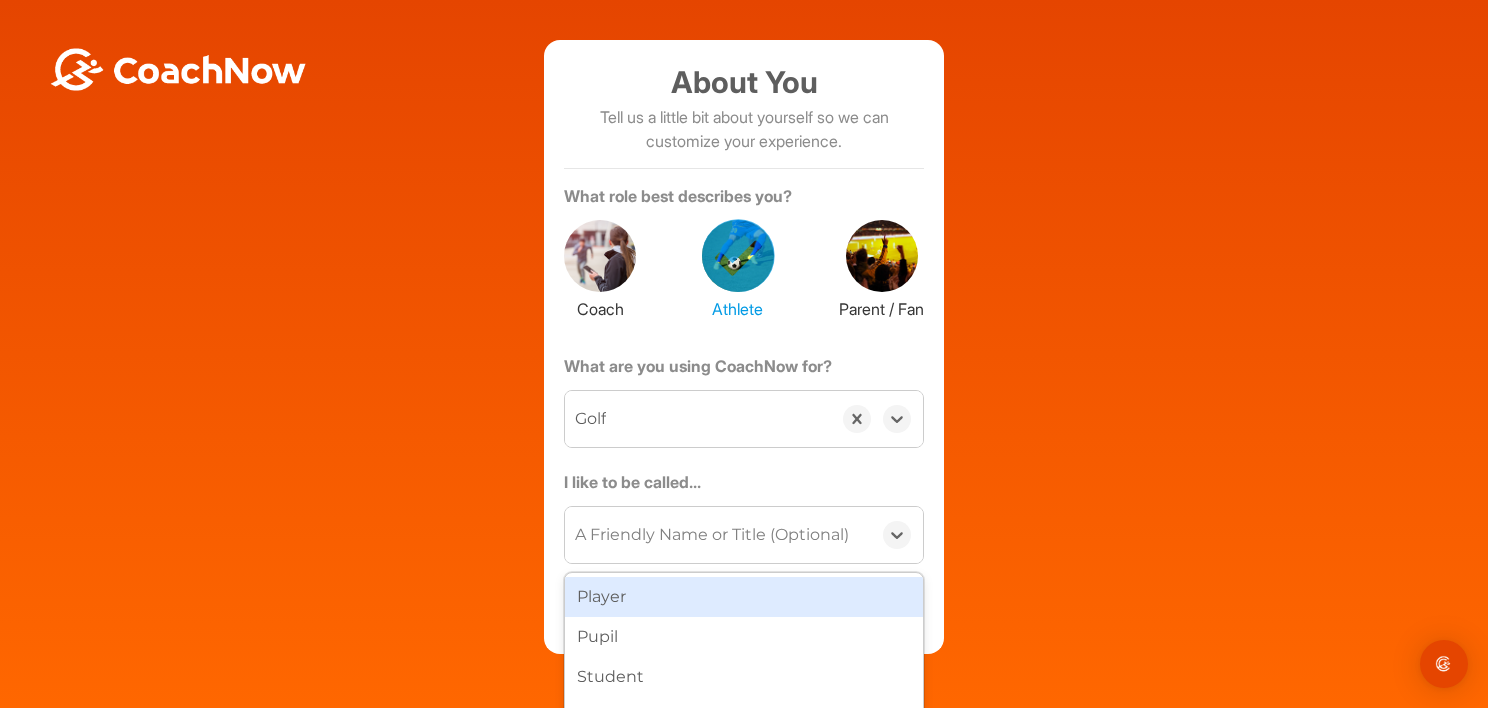 drag, startPoint x: 701, startPoint y: 529, endPoint x: 704, endPoint y: 546, distance: 17.262676 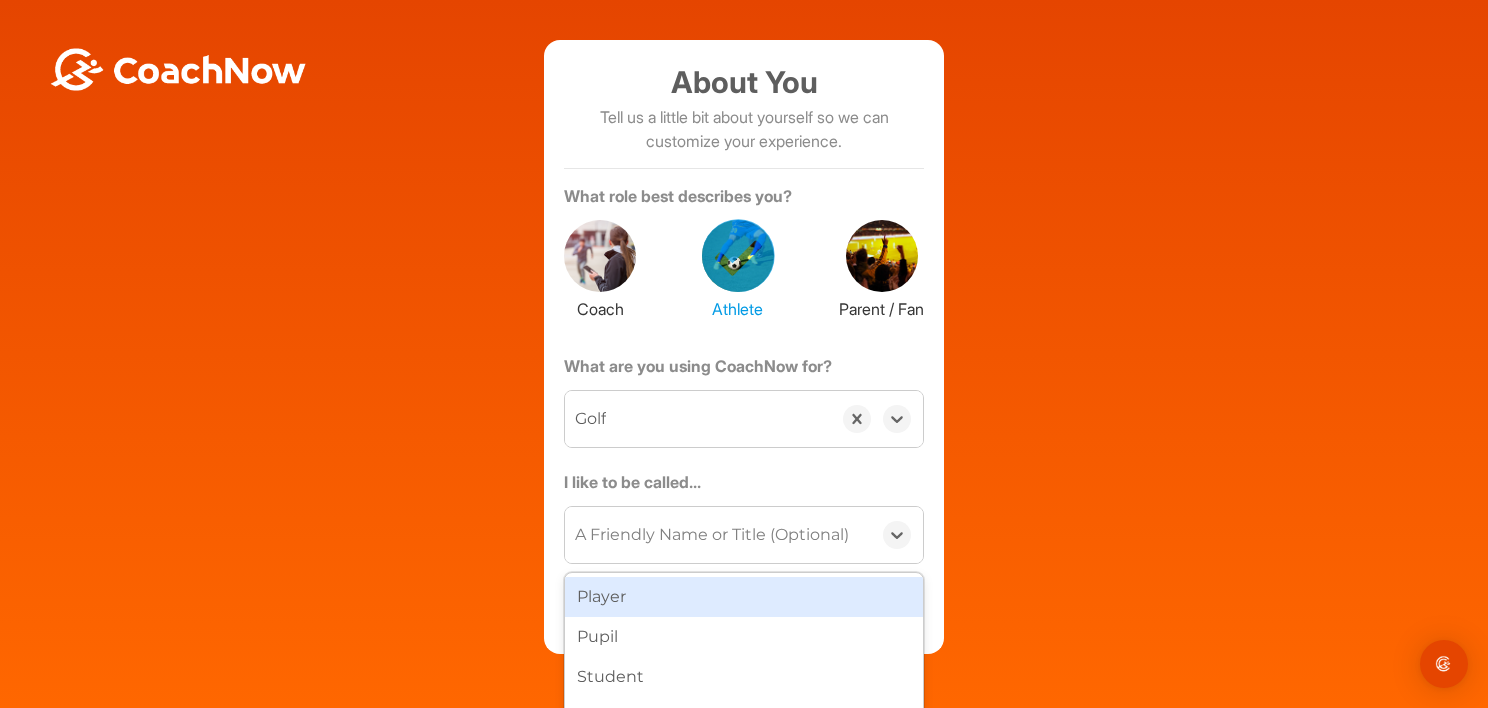 click on "A Friendly Name or Title (Optional)" at bounding box center [712, 535] 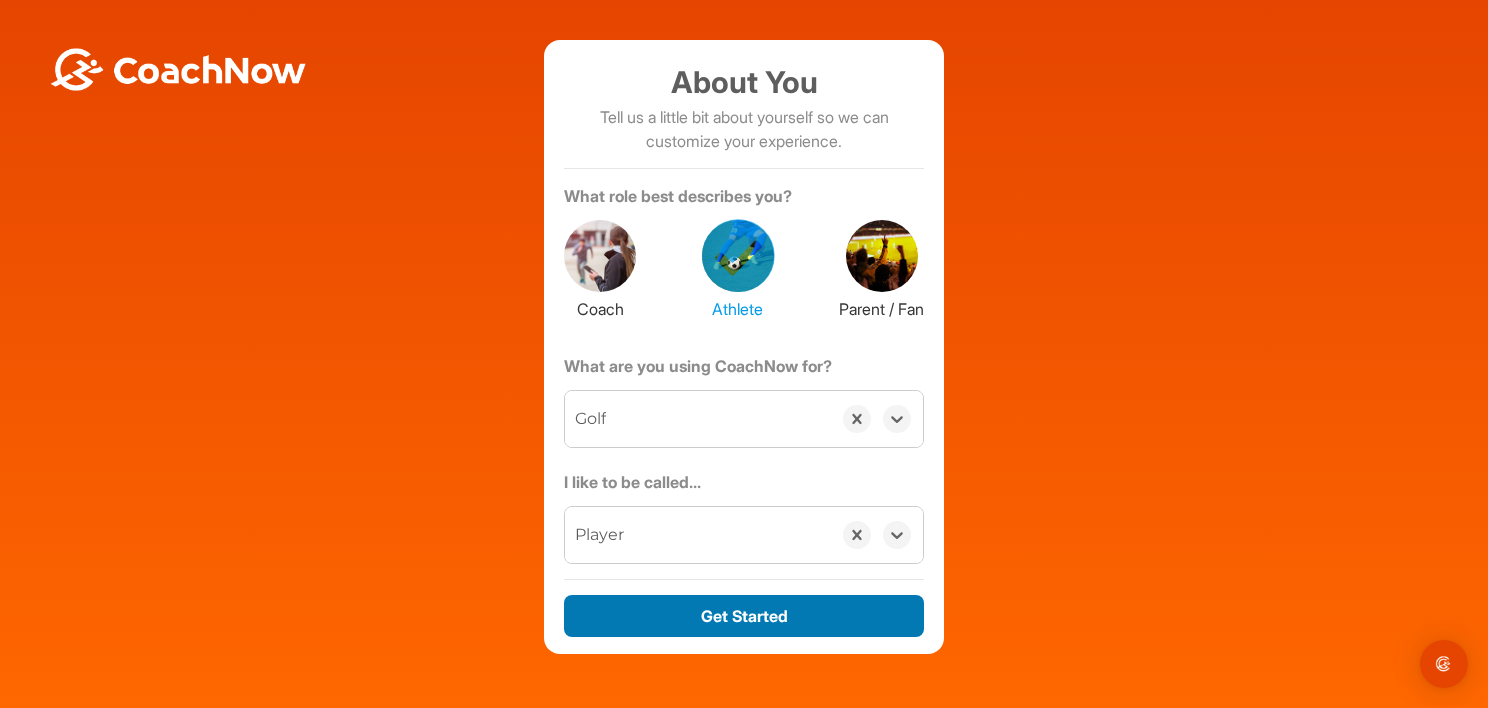click on "Get Started" at bounding box center [744, 616] 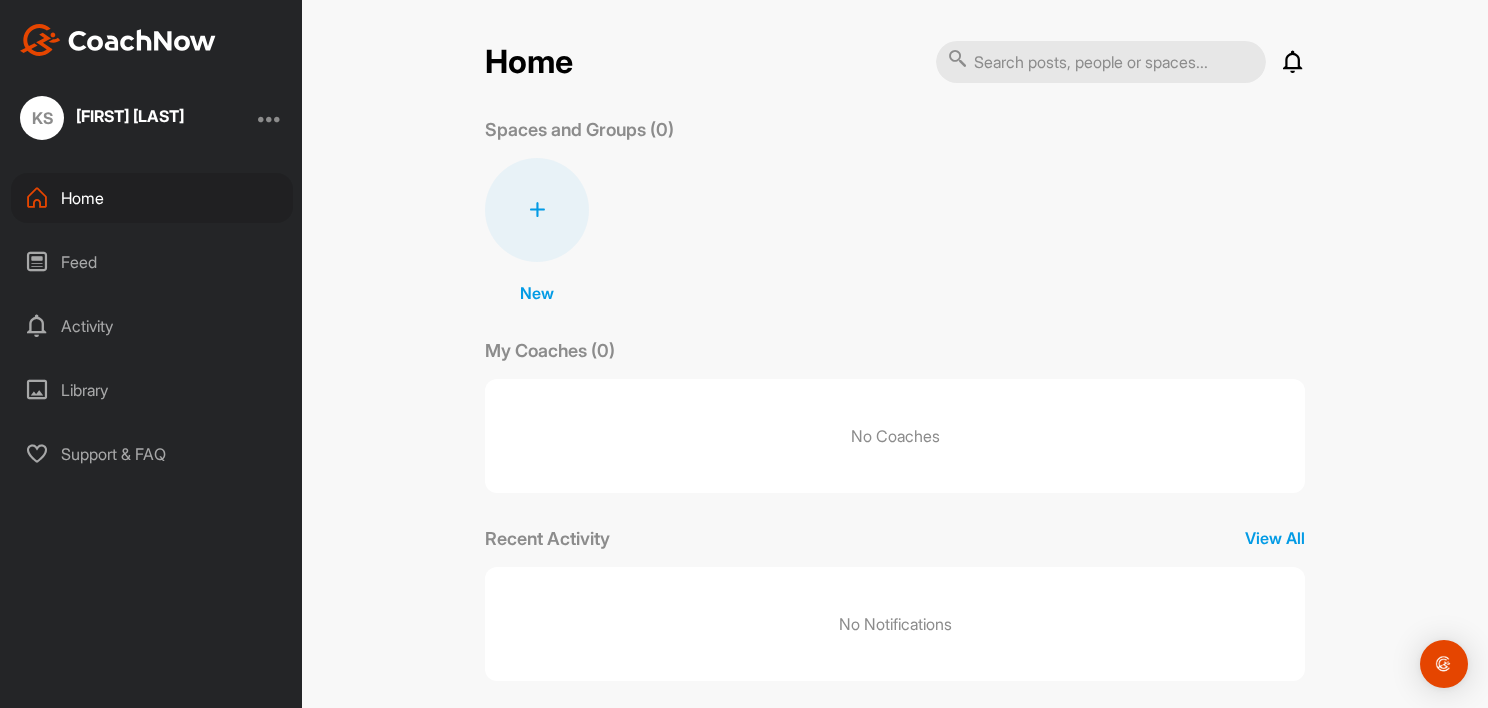 click at bounding box center (1293, 62) 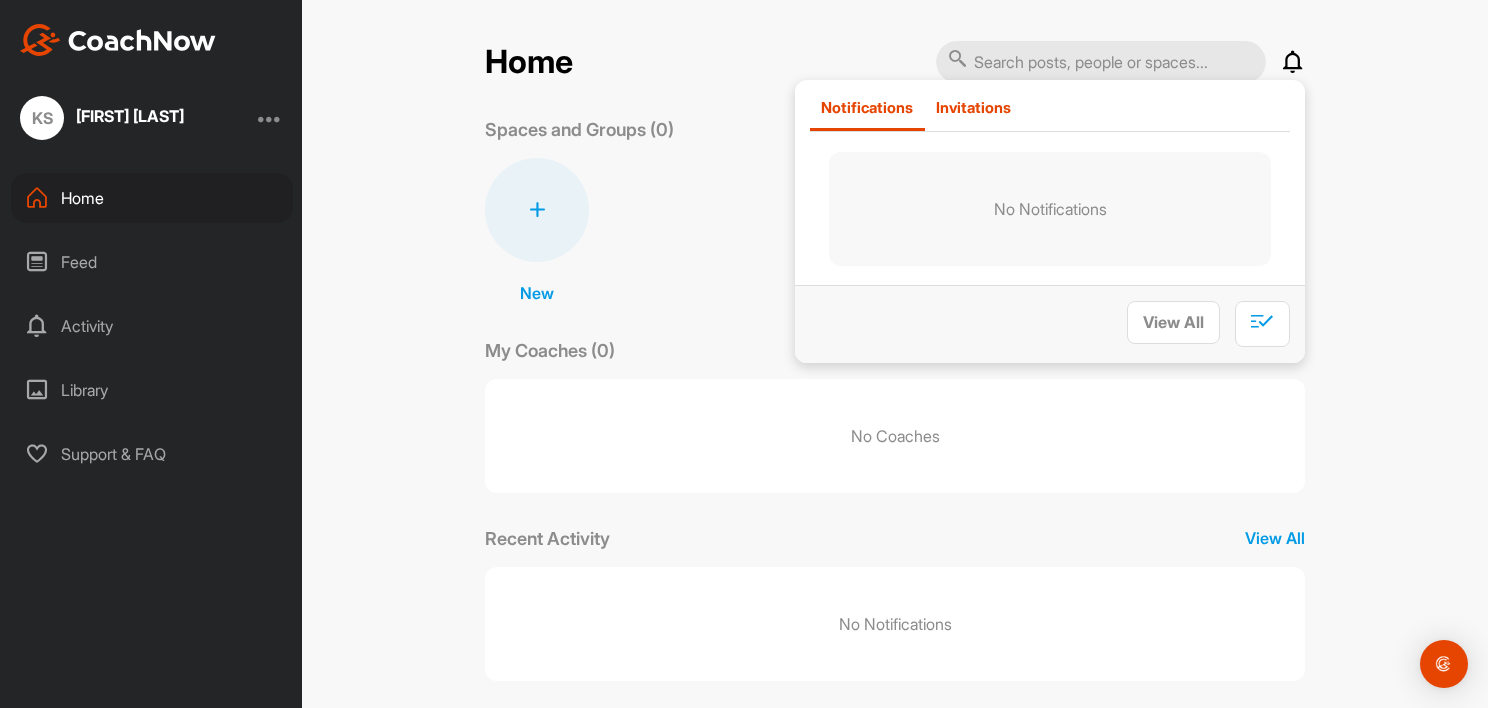 click on "Invitations" at bounding box center [973, 107] 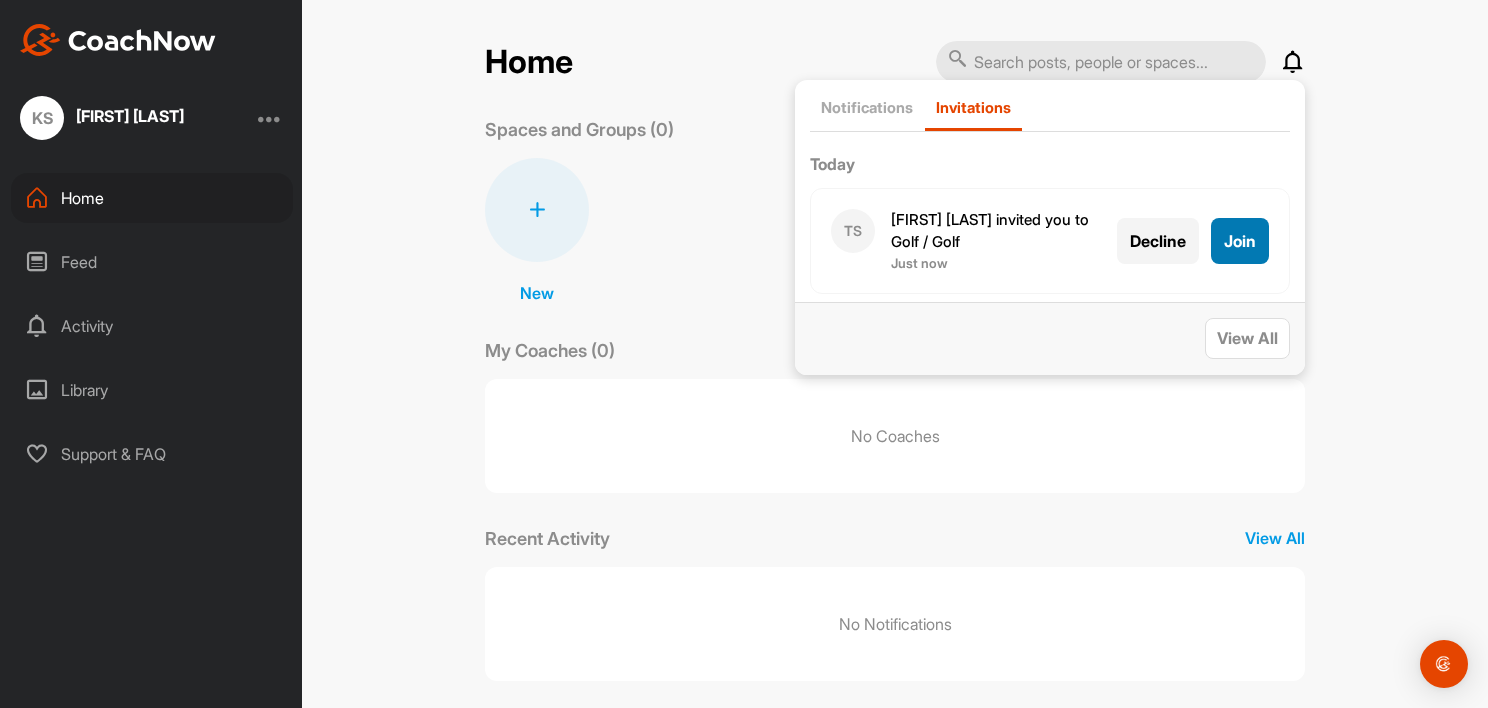 click on "Join" at bounding box center [1240, 241] 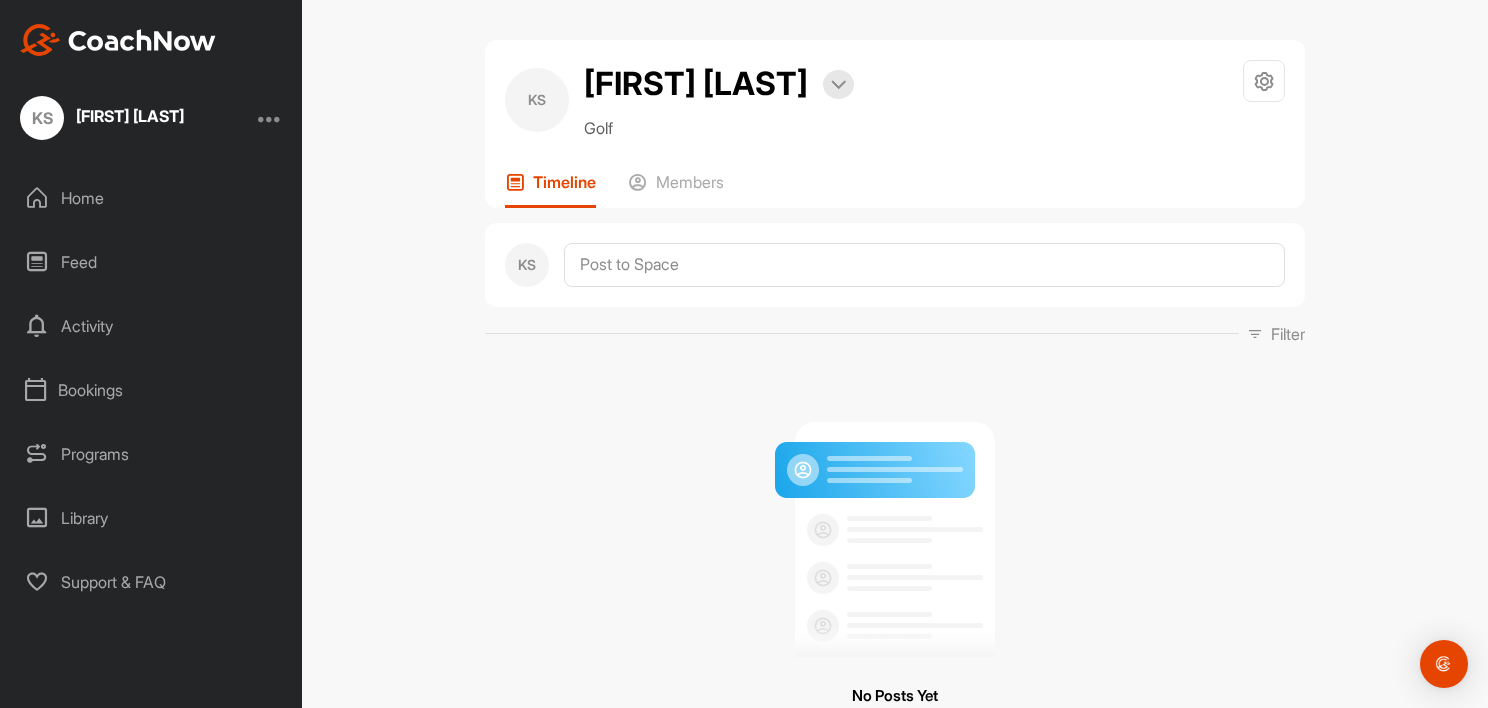click at bounding box center (270, 118) 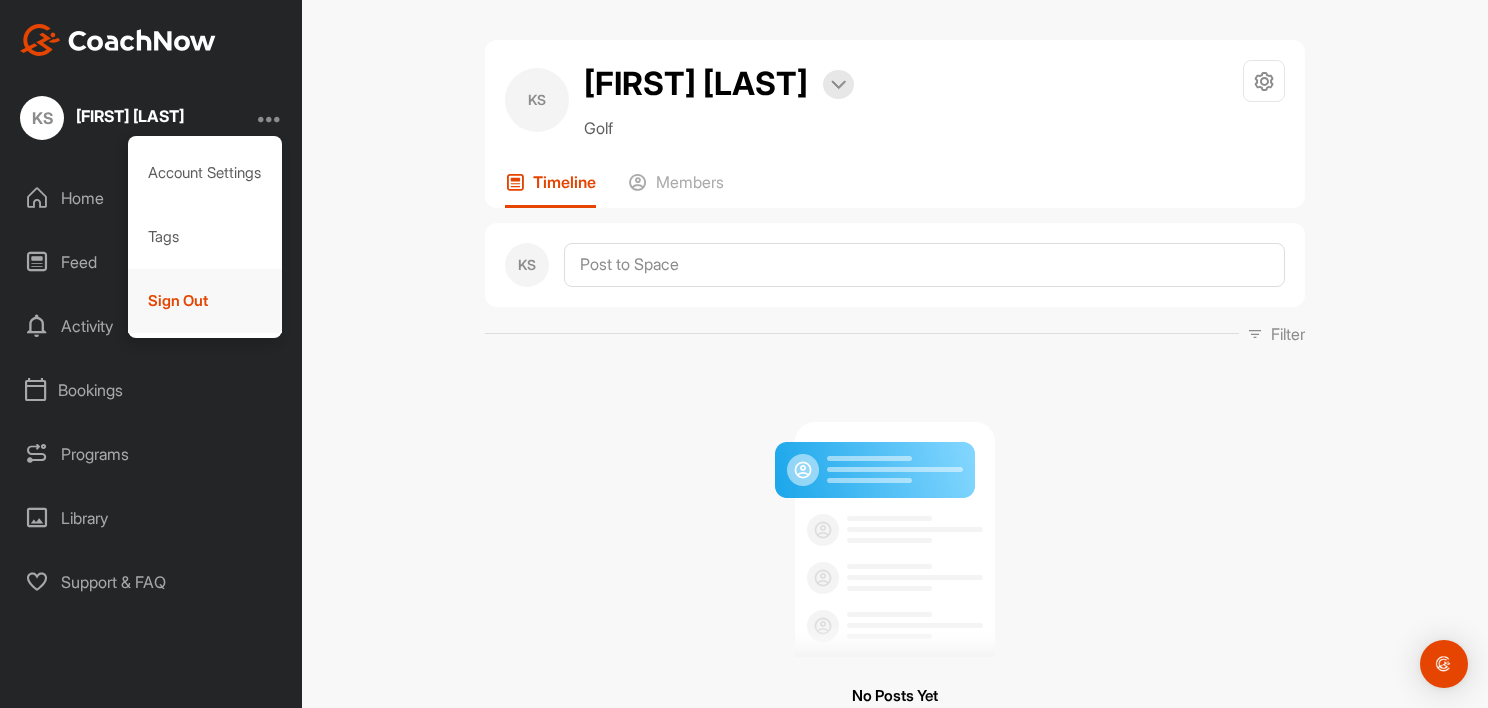 click on "Sign Out" at bounding box center [205, 301] 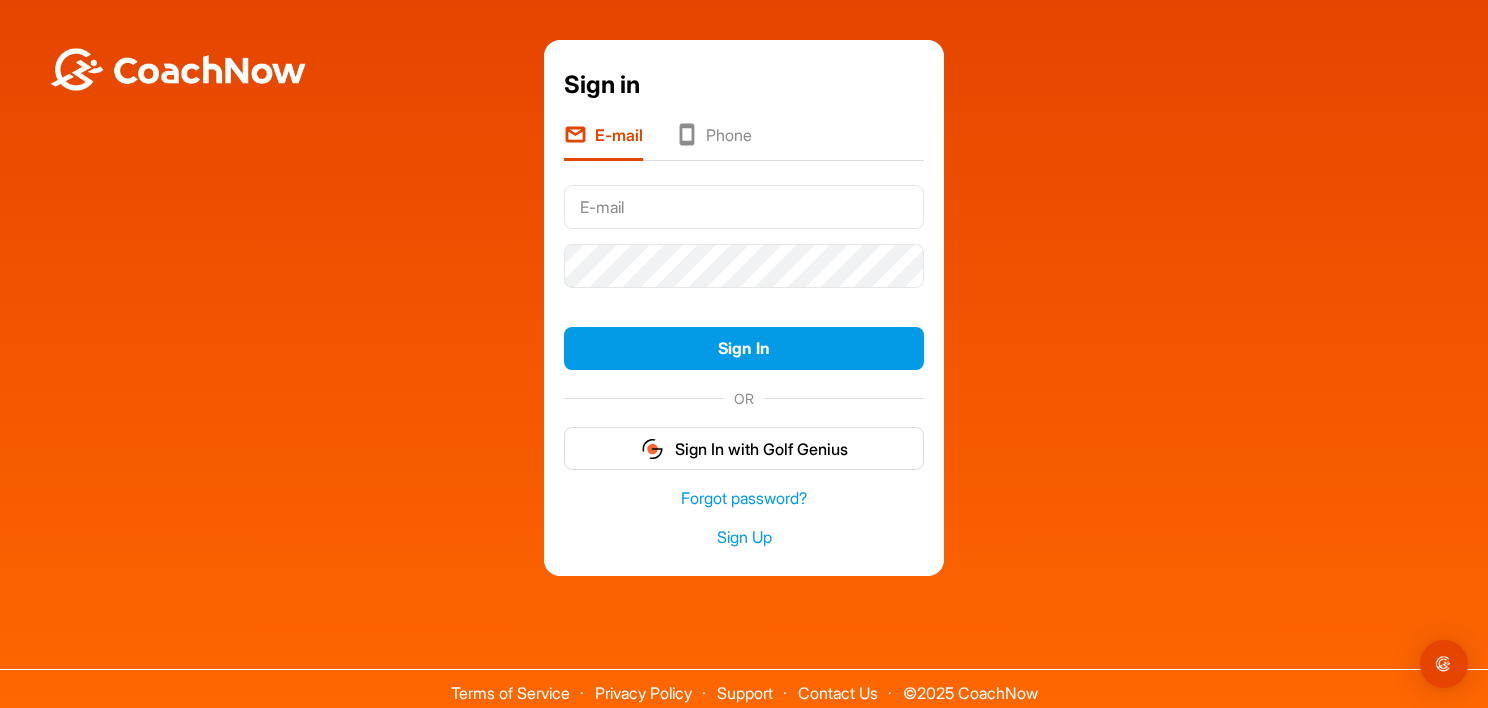 type on "[USERNAME]@[example.com]" 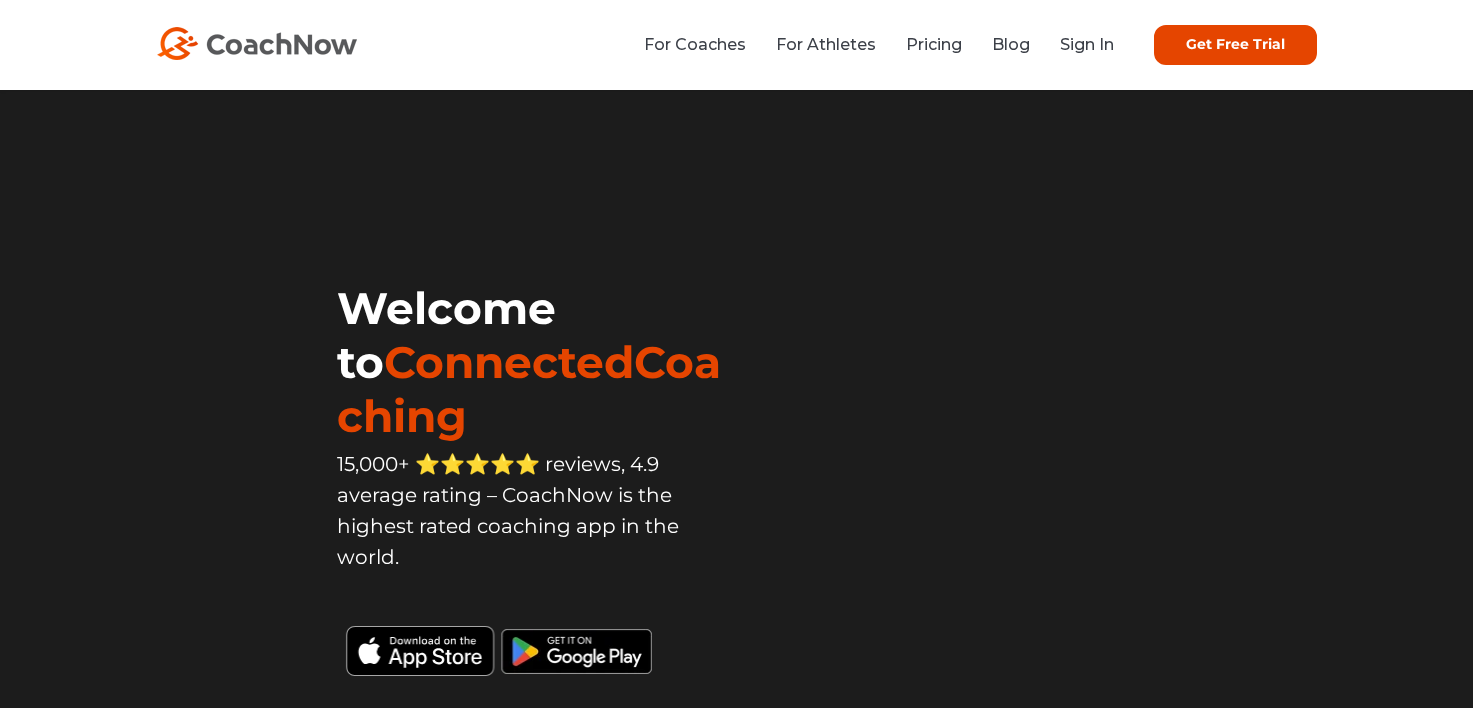 scroll, scrollTop: 0, scrollLeft: 0, axis: both 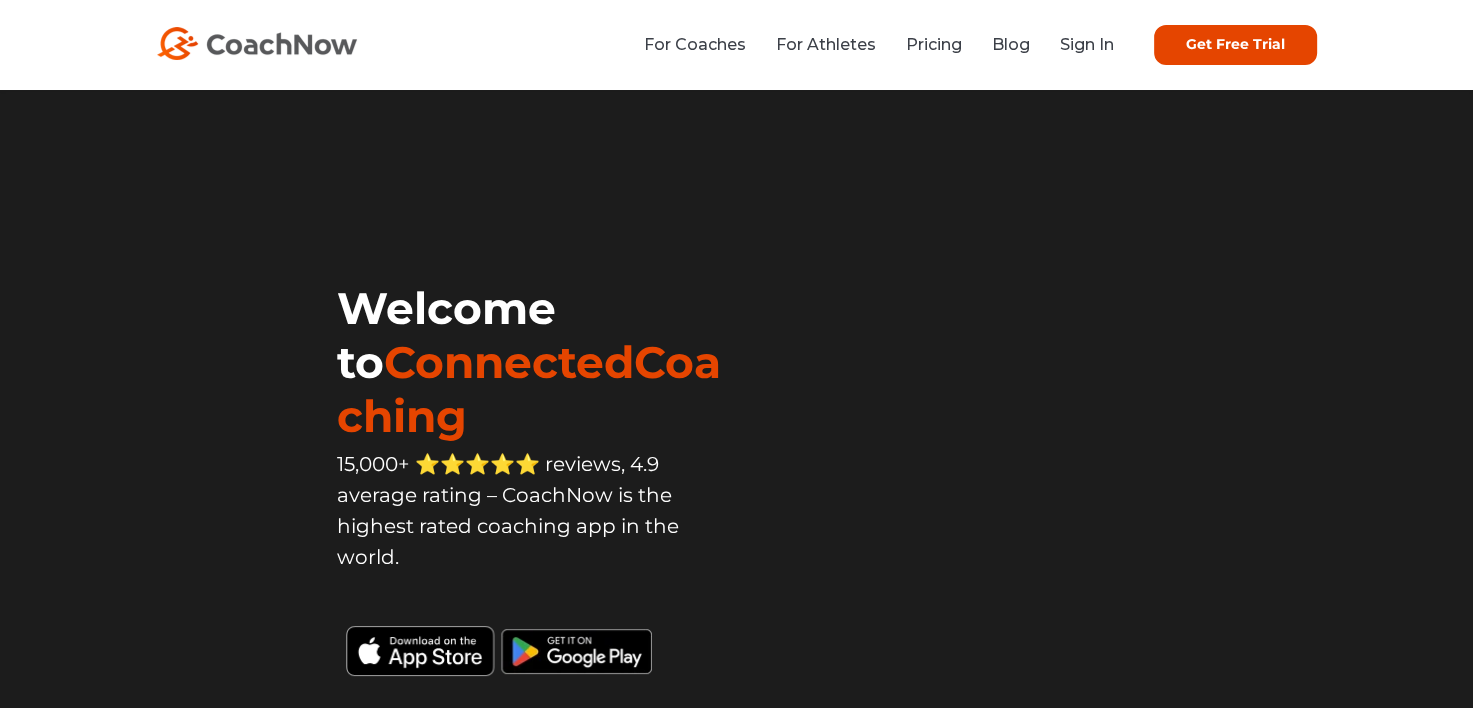 click on "Sign In" at bounding box center [1087, 44] 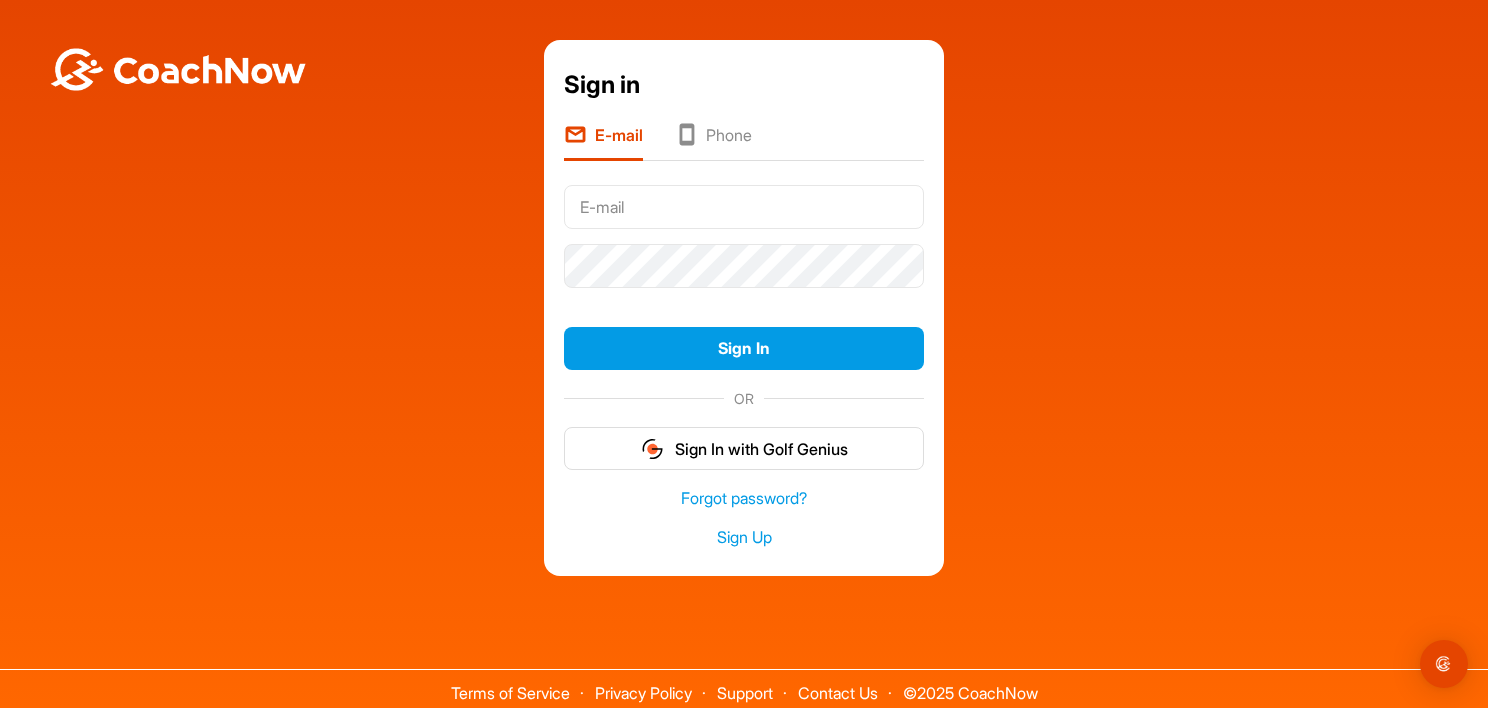 scroll, scrollTop: 0, scrollLeft: 0, axis: both 